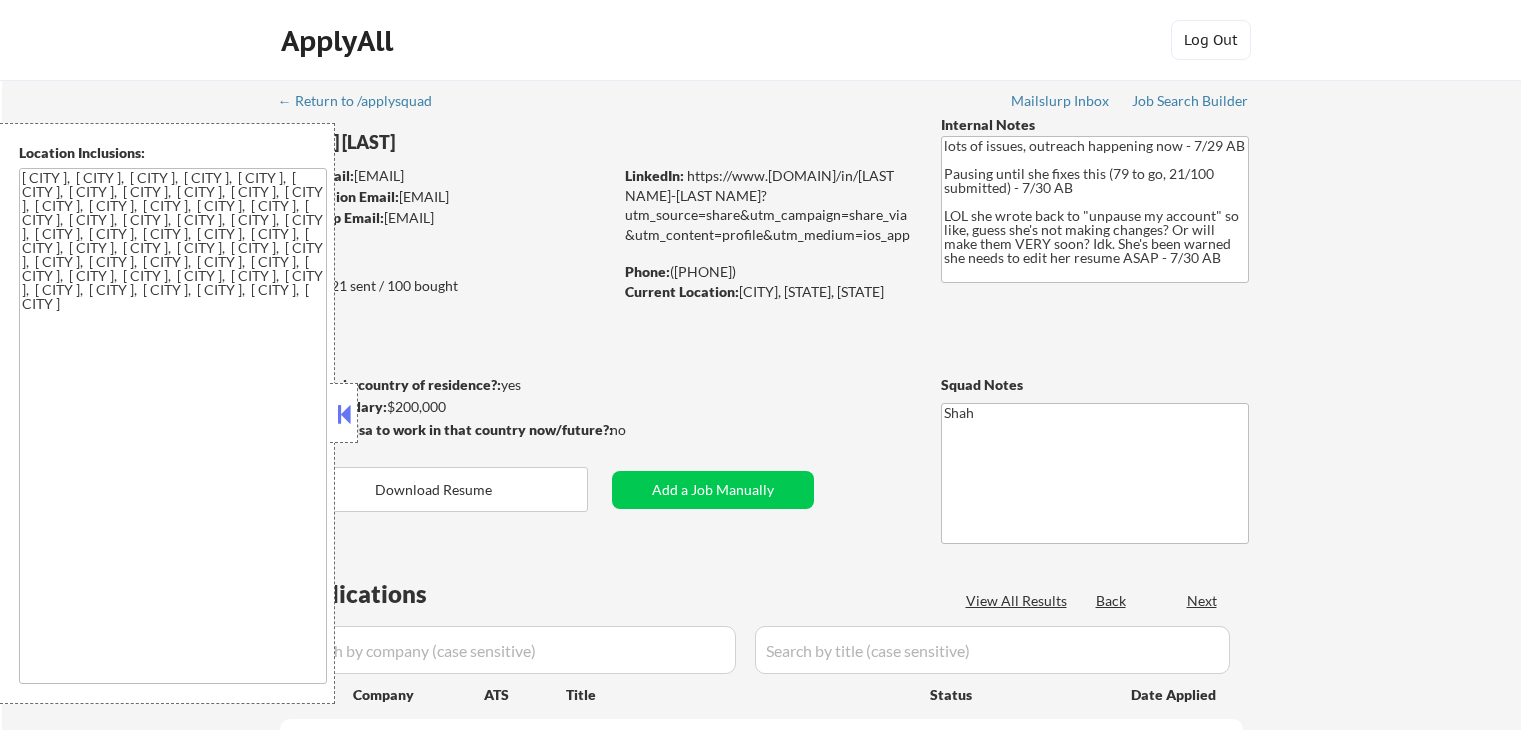 scroll, scrollTop: 0, scrollLeft: 0, axis: both 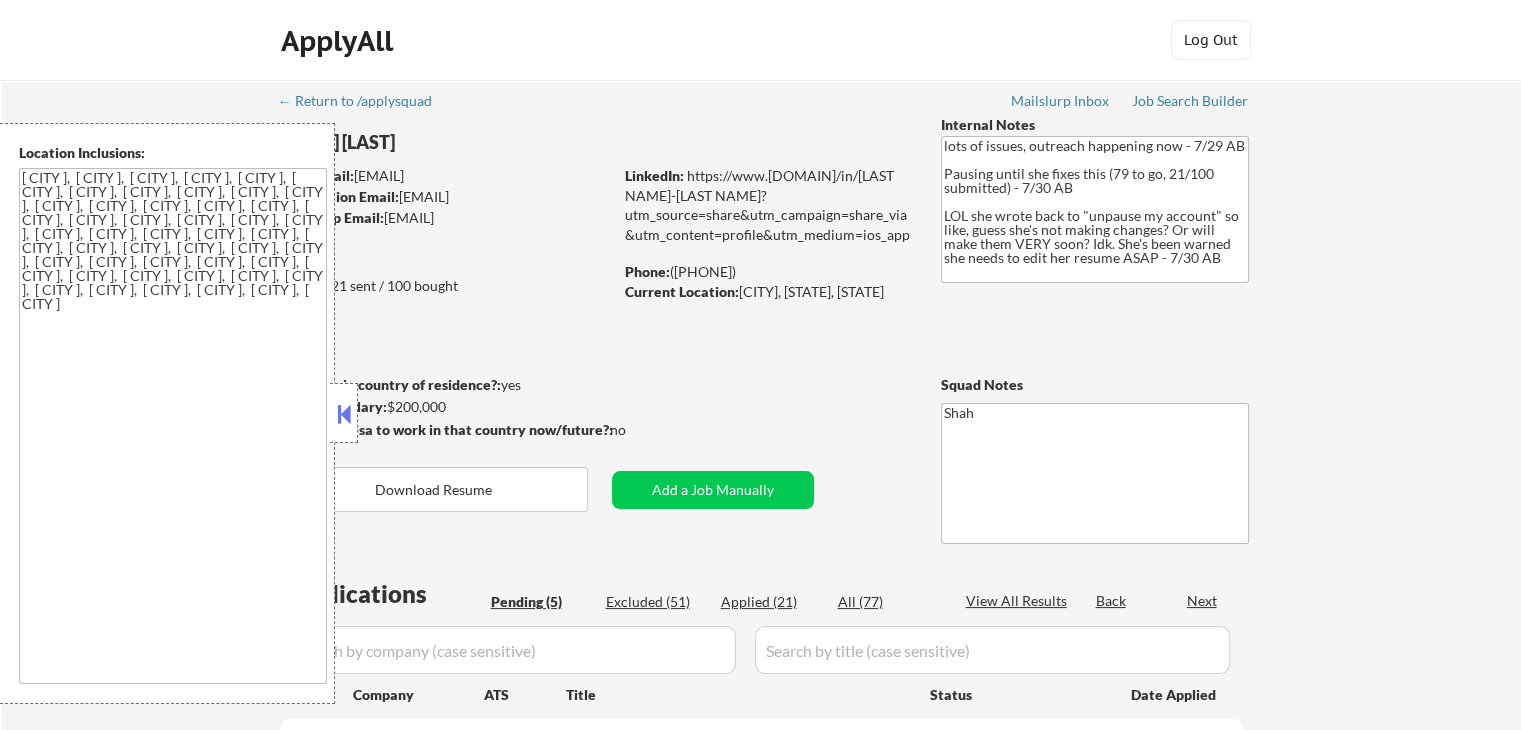 select on ""pending"" 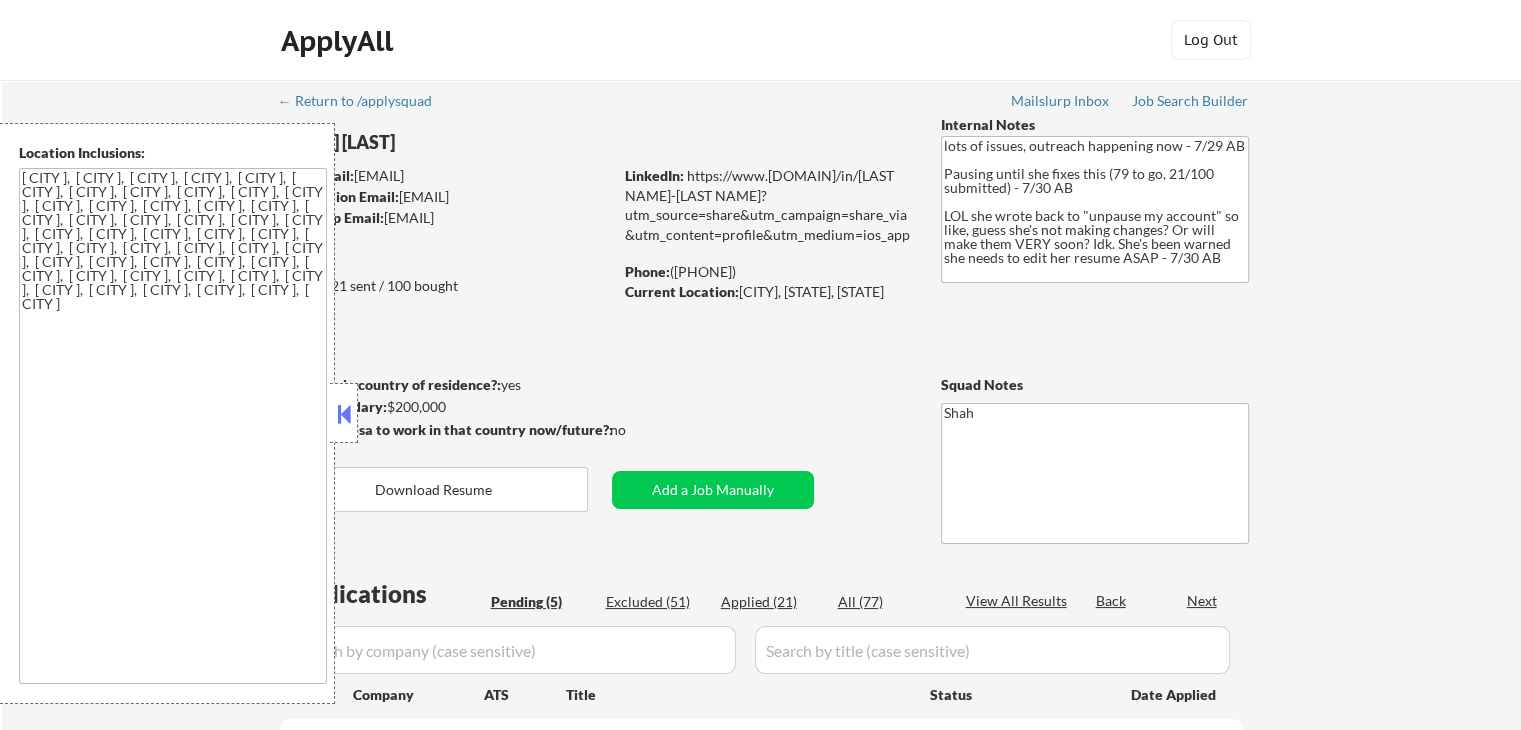 select on ""pending"" 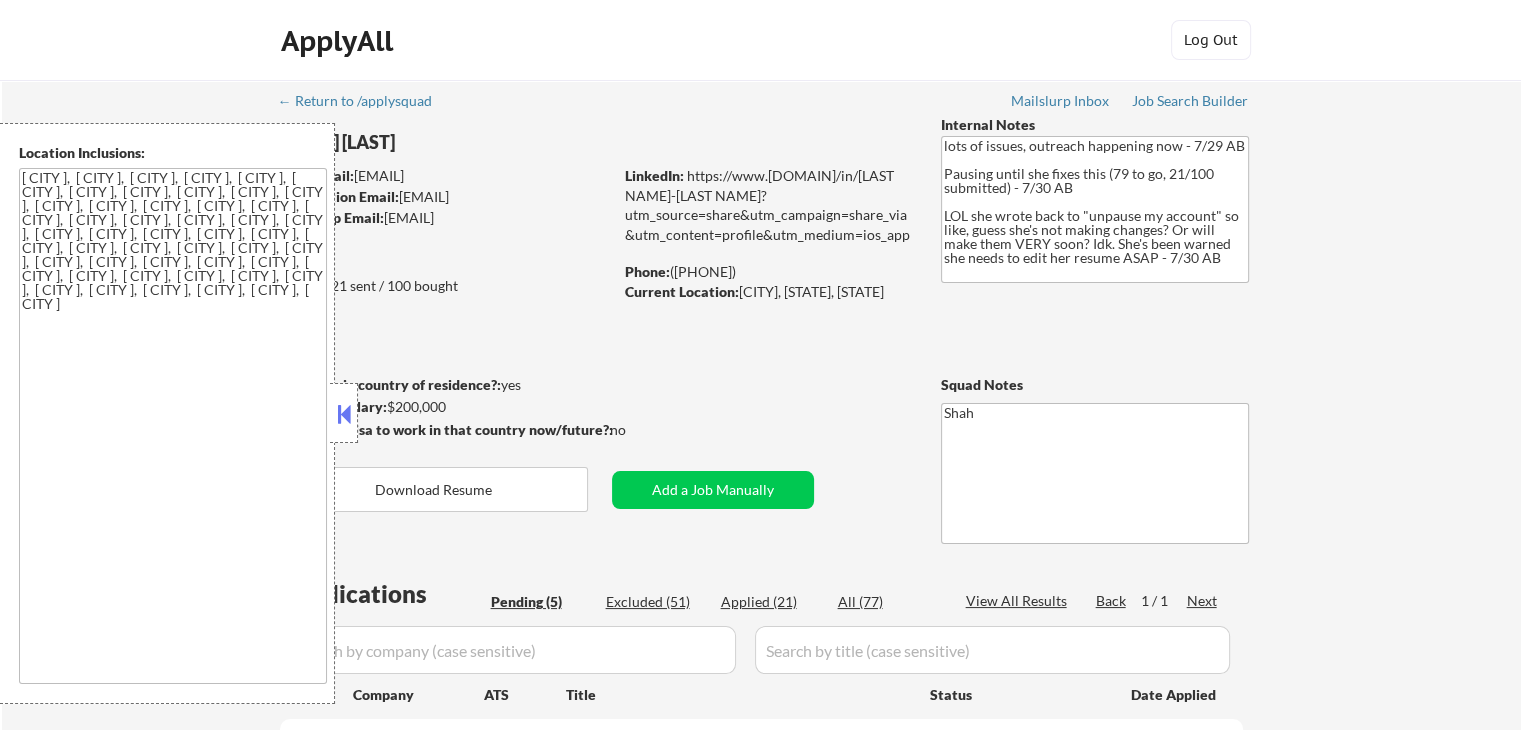click at bounding box center (344, 414) 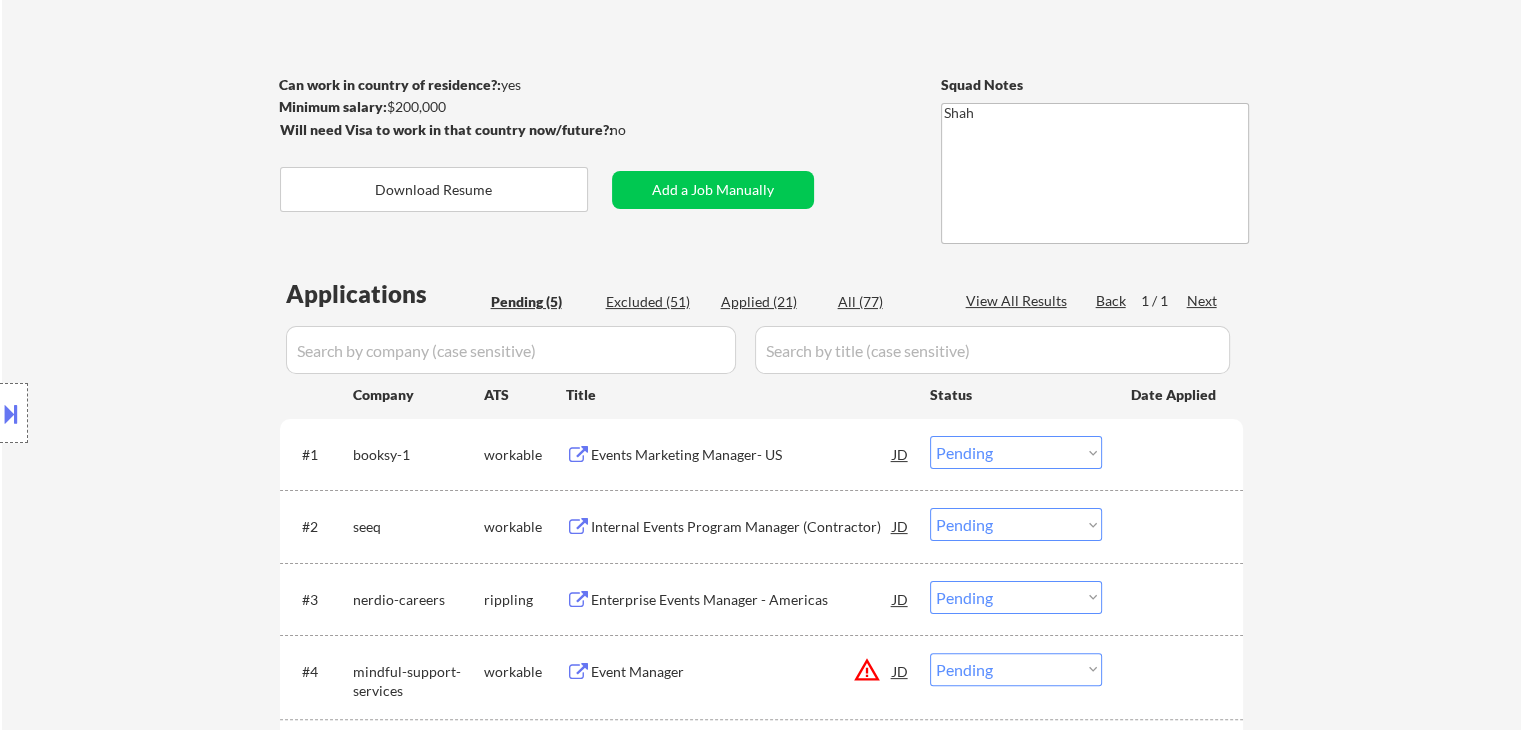 scroll, scrollTop: 400, scrollLeft: 0, axis: vertical 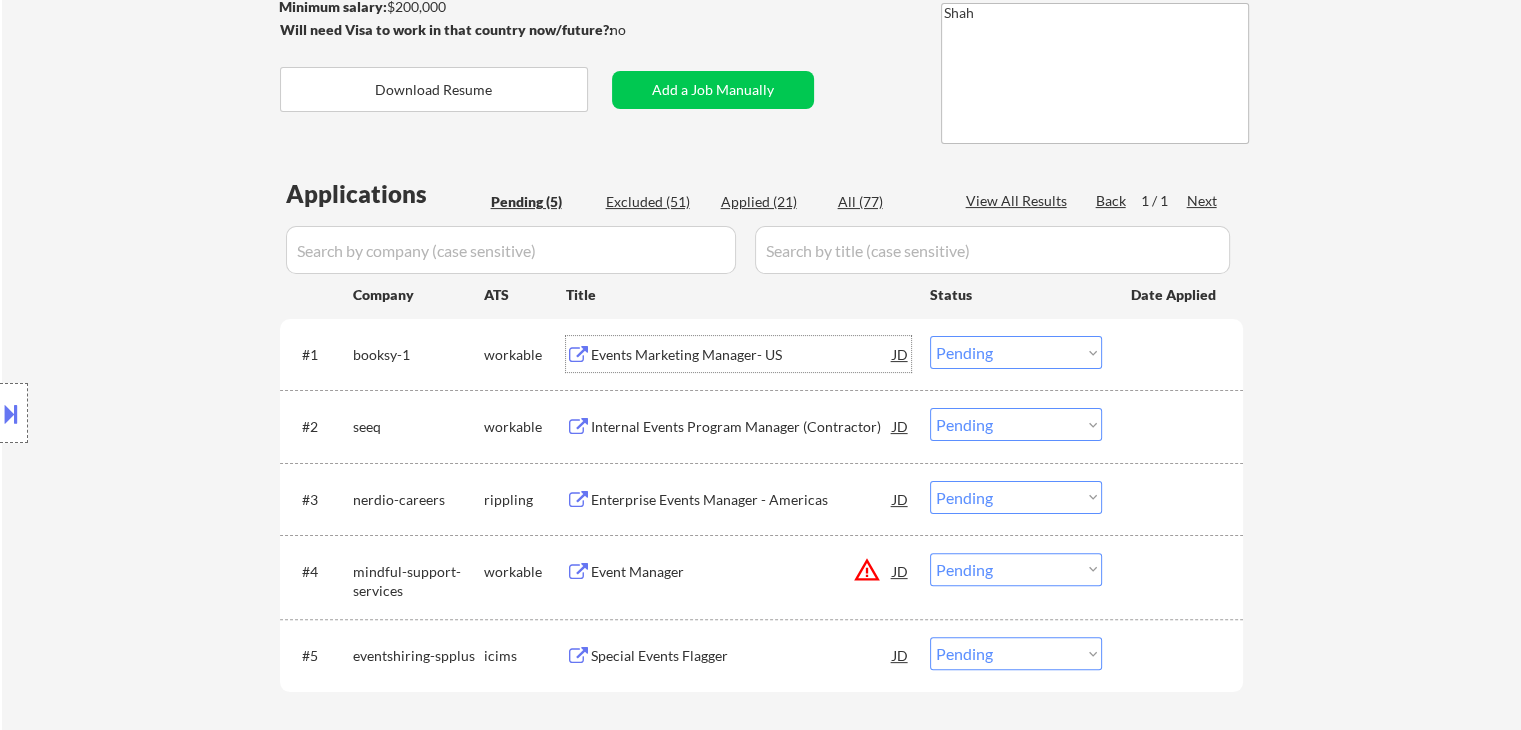 click on "Events Marketing Manager- US" at bounding box center [742, 355] 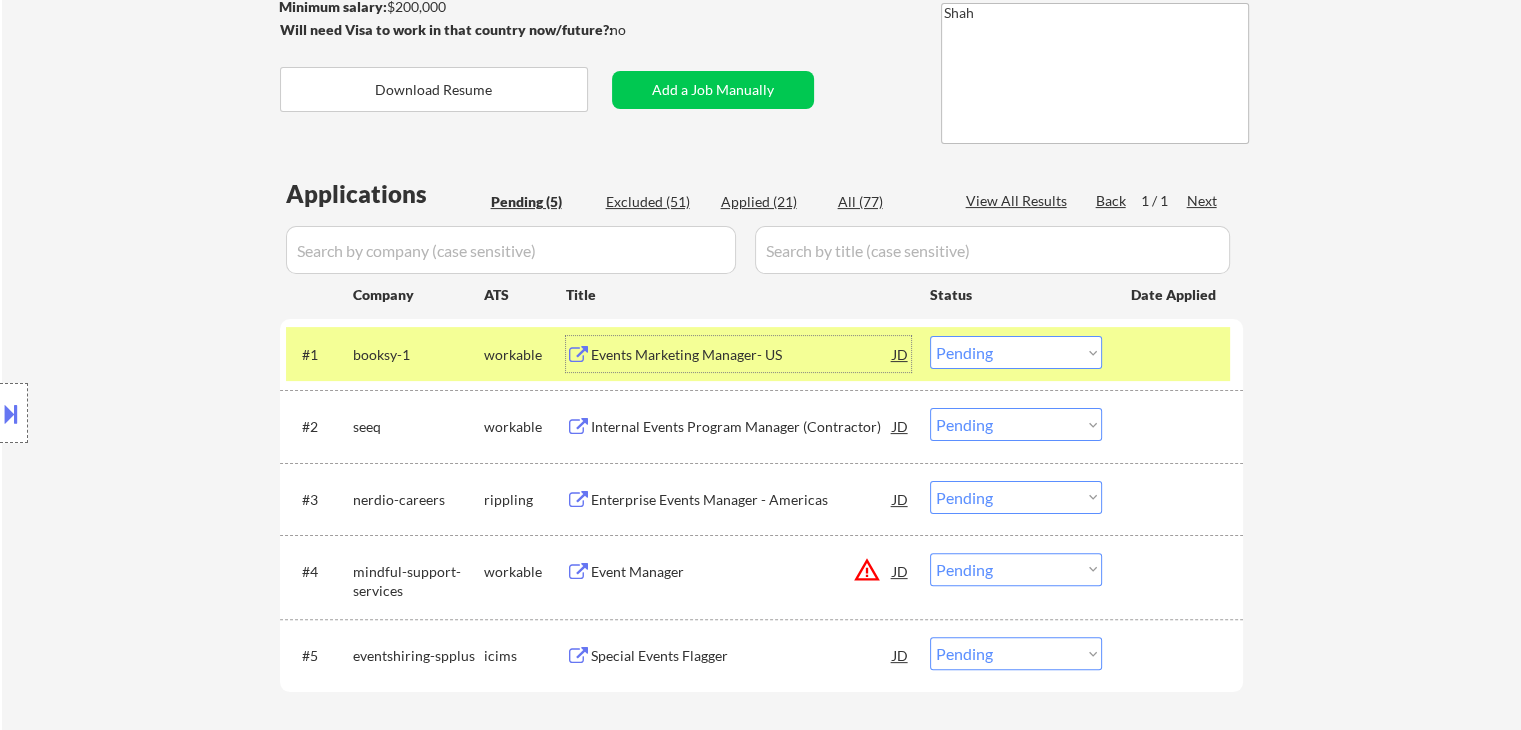 click on "Choose an option... Pending Applied Excluded (Questions) Excluded (Expired) Excluded (Location) Excluded (Bad Match) Excluded (Blocklist) Excluded (Salary) Excluded (Other)" at bounding box center [1016, 352] 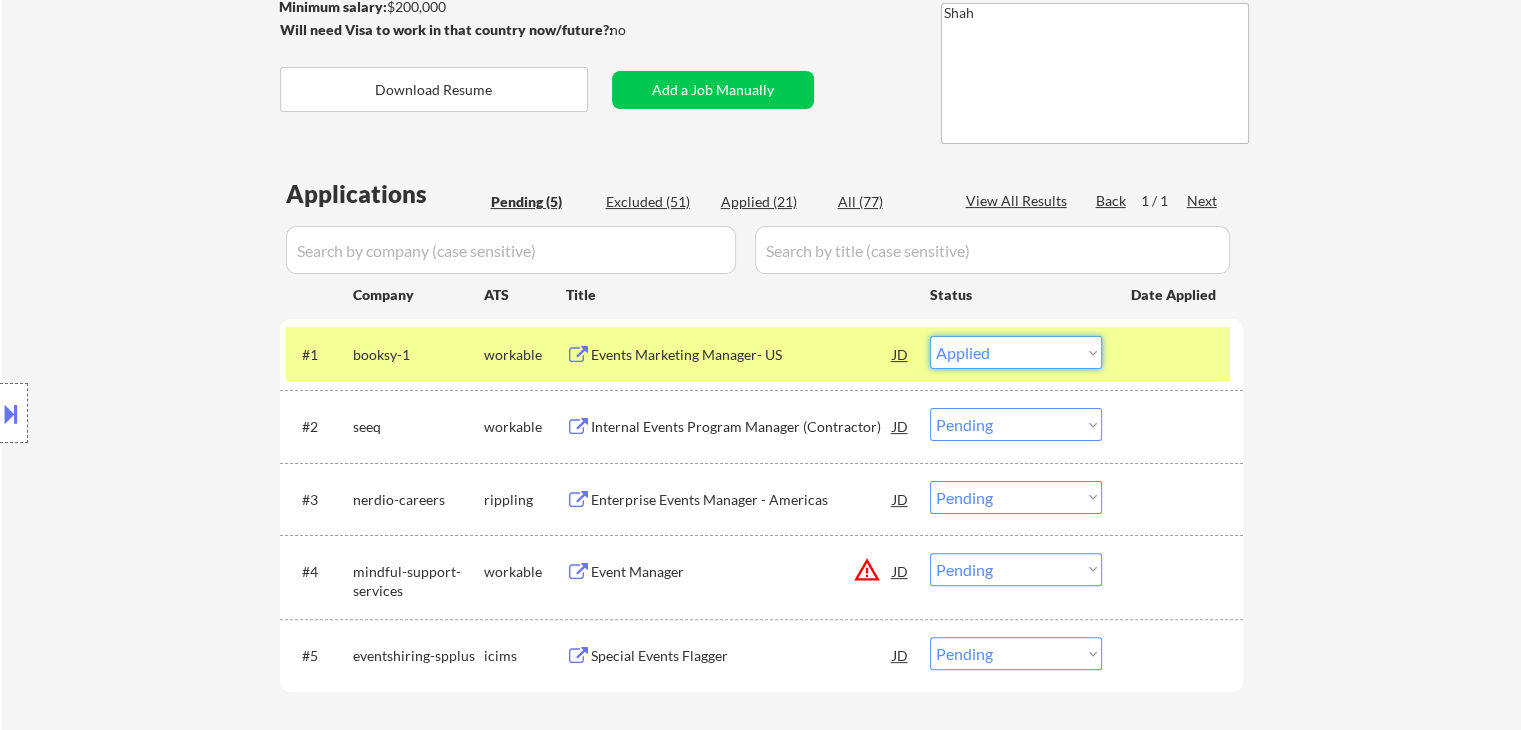 click on "Choose an option... Pending Applied Excluded (Questions) Excluded (Expired) Excluded (Location) Excluded (Bad Match) Excluded (Blocklist) Excluded (Salary) Excluded (Other)" at bounding box center (1016, 352) 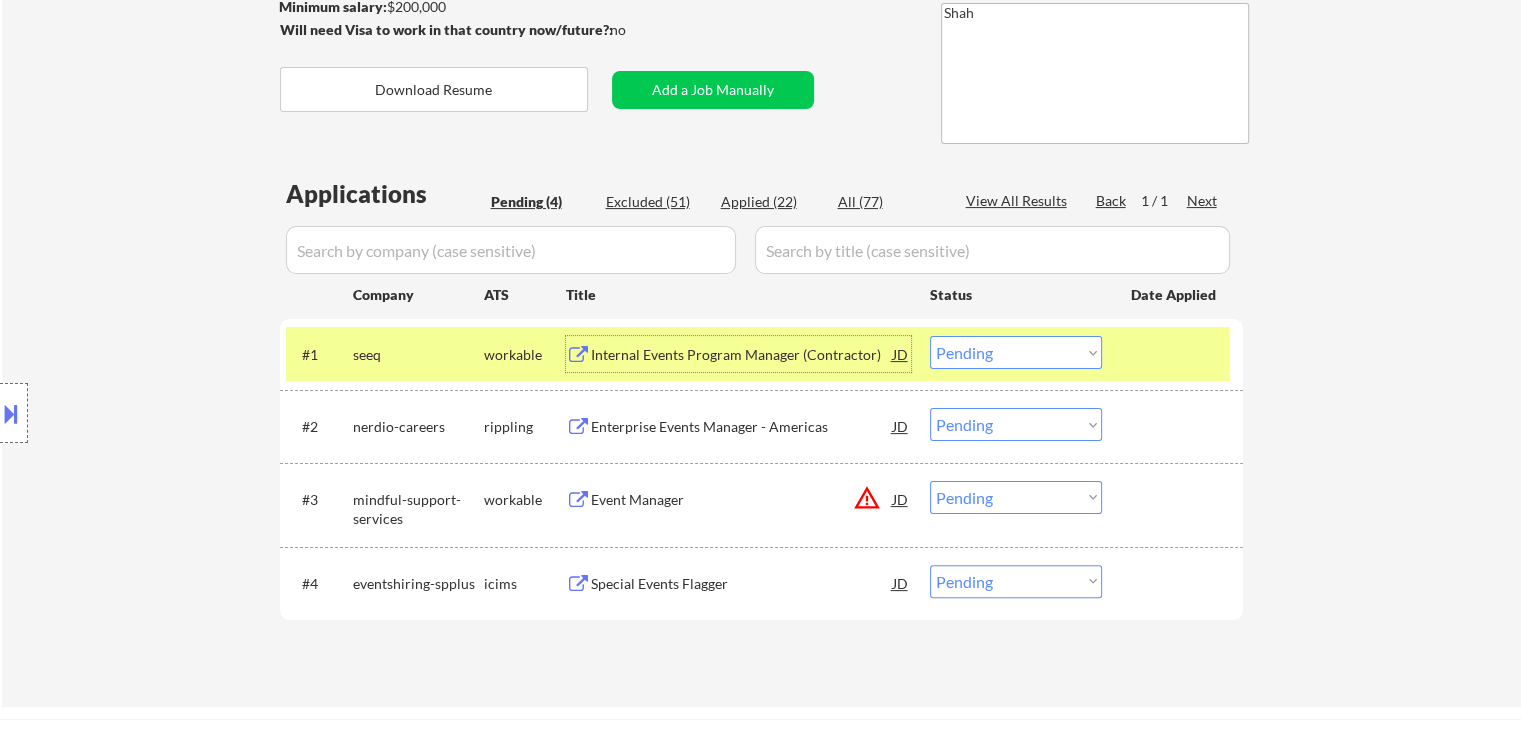 click on "Internal Events Program Manager (Contractor)" at bounding box center (742, 355) 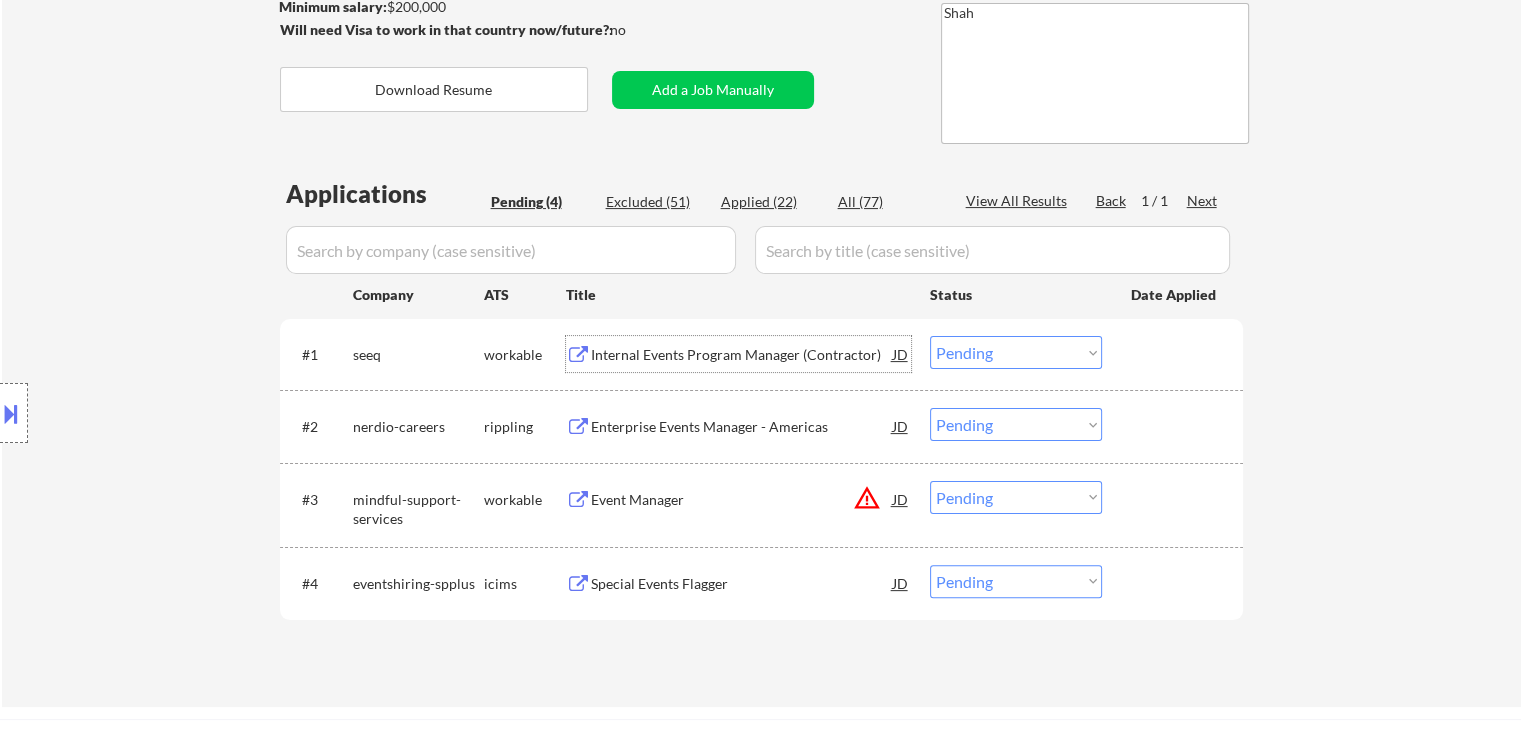 click on "Choose an option... Pending Applied Excluded (Questions) Excluded (Expired) Excluded (Location) Excluded (Bad Match) Excluded (Blocklist) Excluded (Salary) Excluded (Other)" at bounding box center [1016, 352] 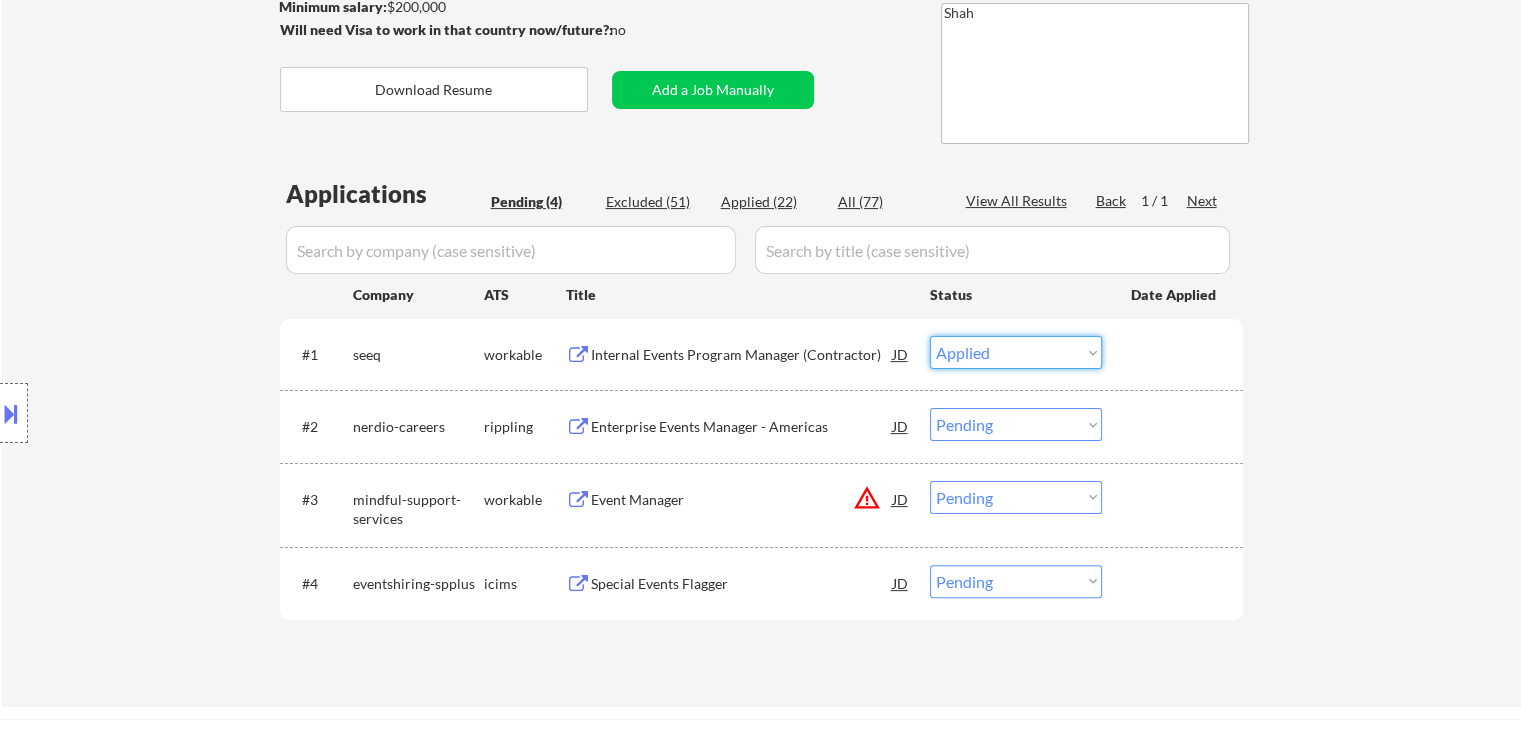 click on "Choose an option... Pending Applied Excluded (Questions) Excluded (Expired) Excluded (Location) Excluded (Bad Match) Excluded (Blocklist) Excluded (Salary) Excluded (Other)" at bounding box center (1016, 352) 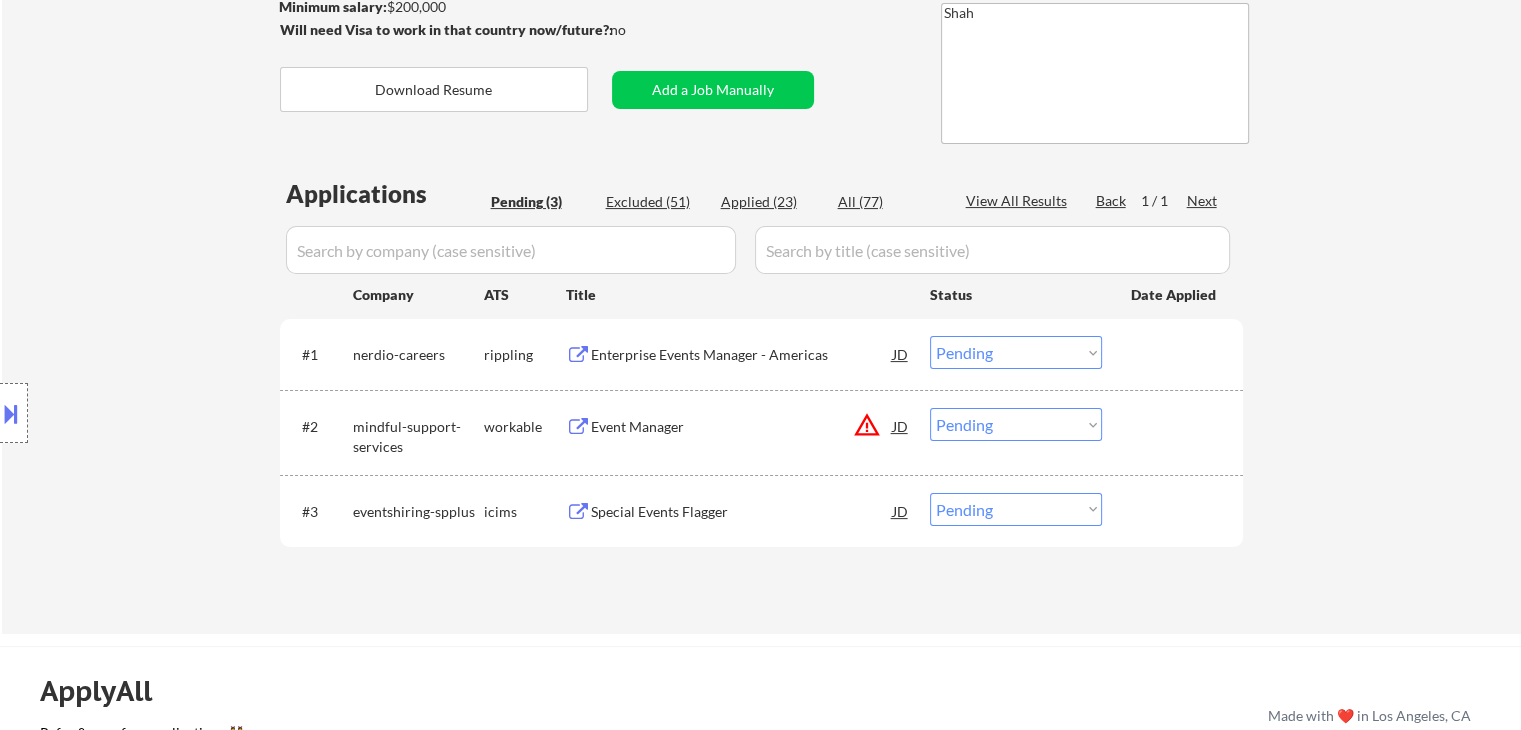 click on "Enterprise Events Manager - Americas" at bounding box center (742, 355) 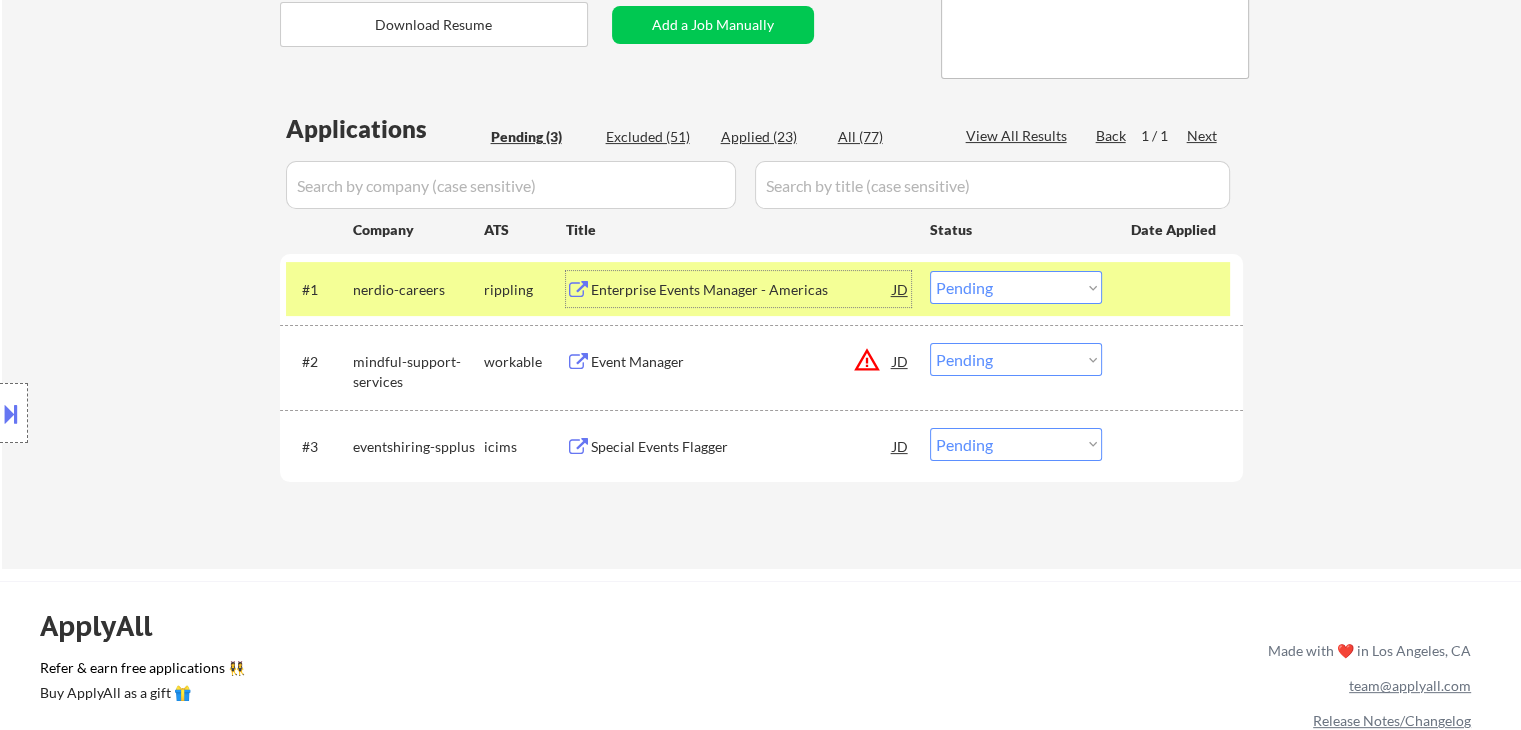 scroll, scrollTop: 500, scrollLeft: 0, axis: vertical 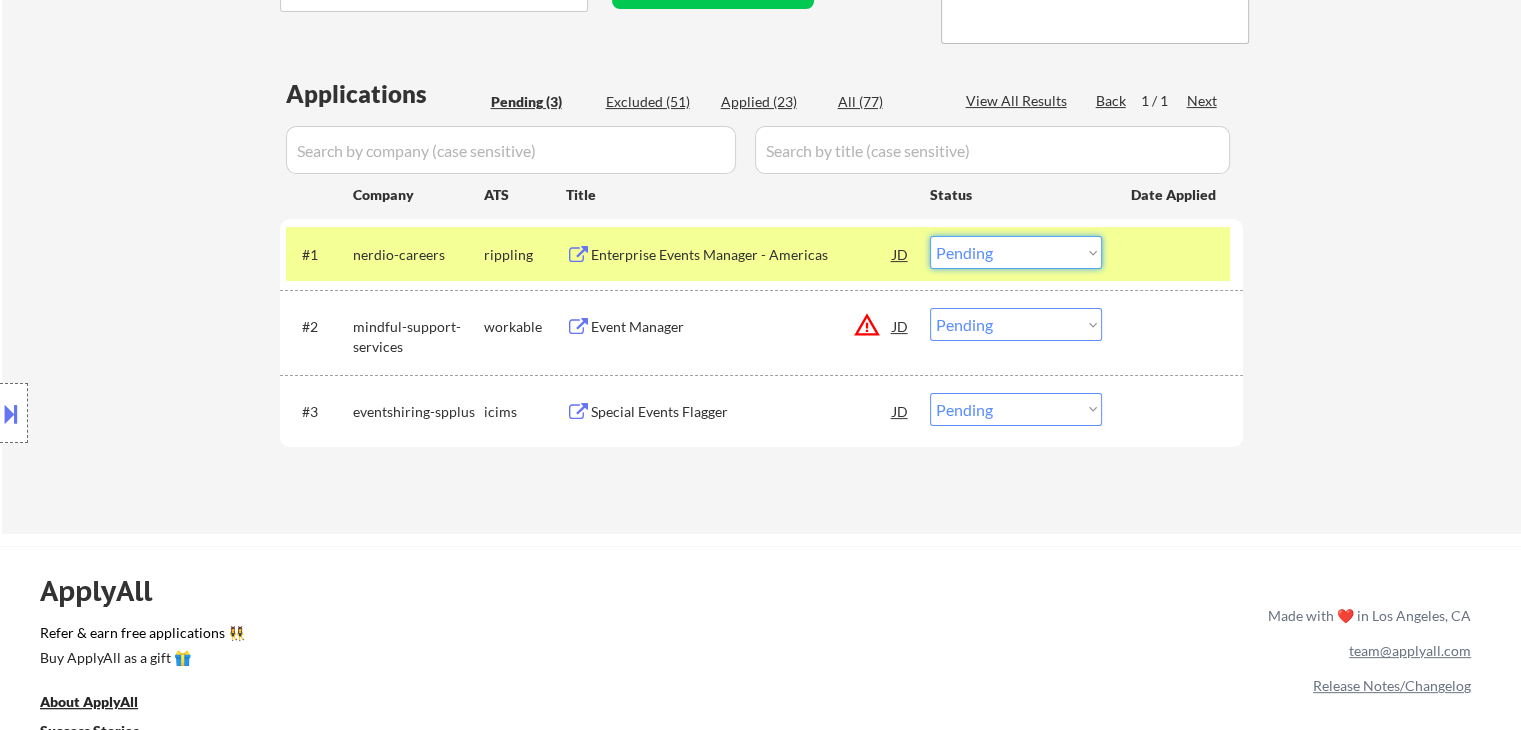 click on "Choose an option... Pending Applied Excluded (Questions) Excluded (Expired) Excluded (Location) Excluded (Bad Match) Excluded (Blocklist) Excluded (Salary) Excluded (Other)" at bounding box center (1016, 252) 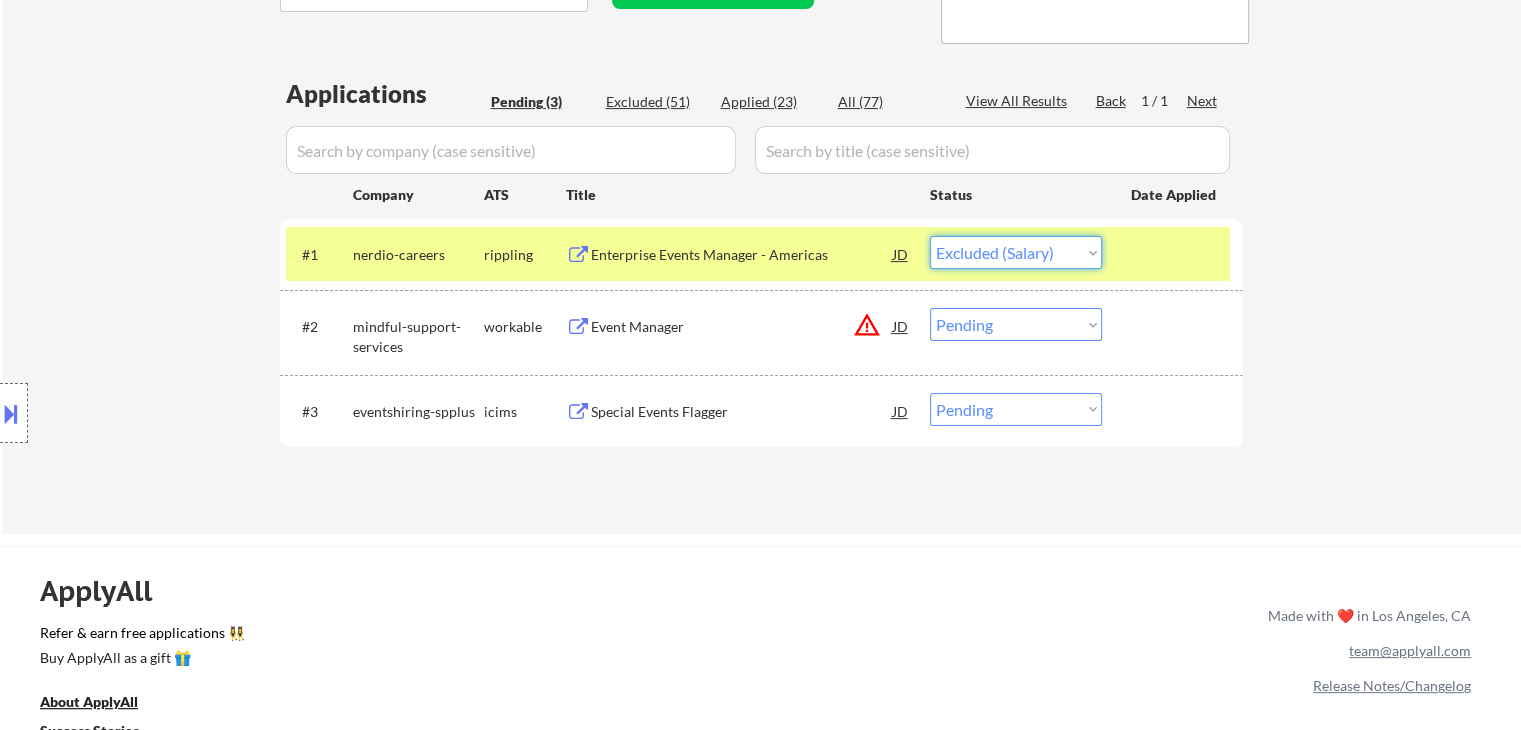 click on "Choose an option... Pending Applied Excluded (Questions) Excluded (Expired) Excluded (Location) Excluded (Bad Match) Excluded (Blocklist) Excluded (Salary) Excluded (Other)" at bounding box center (1016, 252) 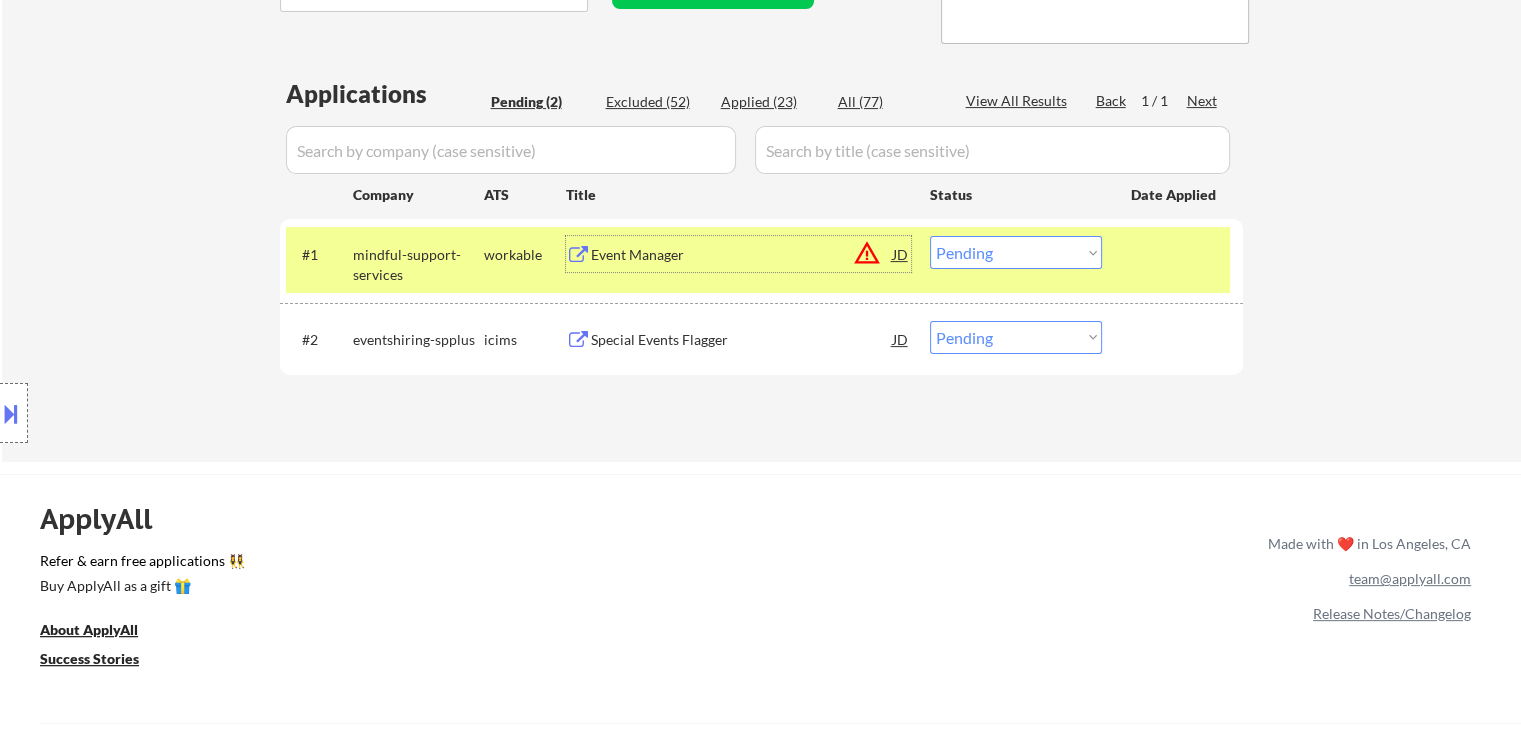 click on "Event Manager" at bounding box center [742, 255] 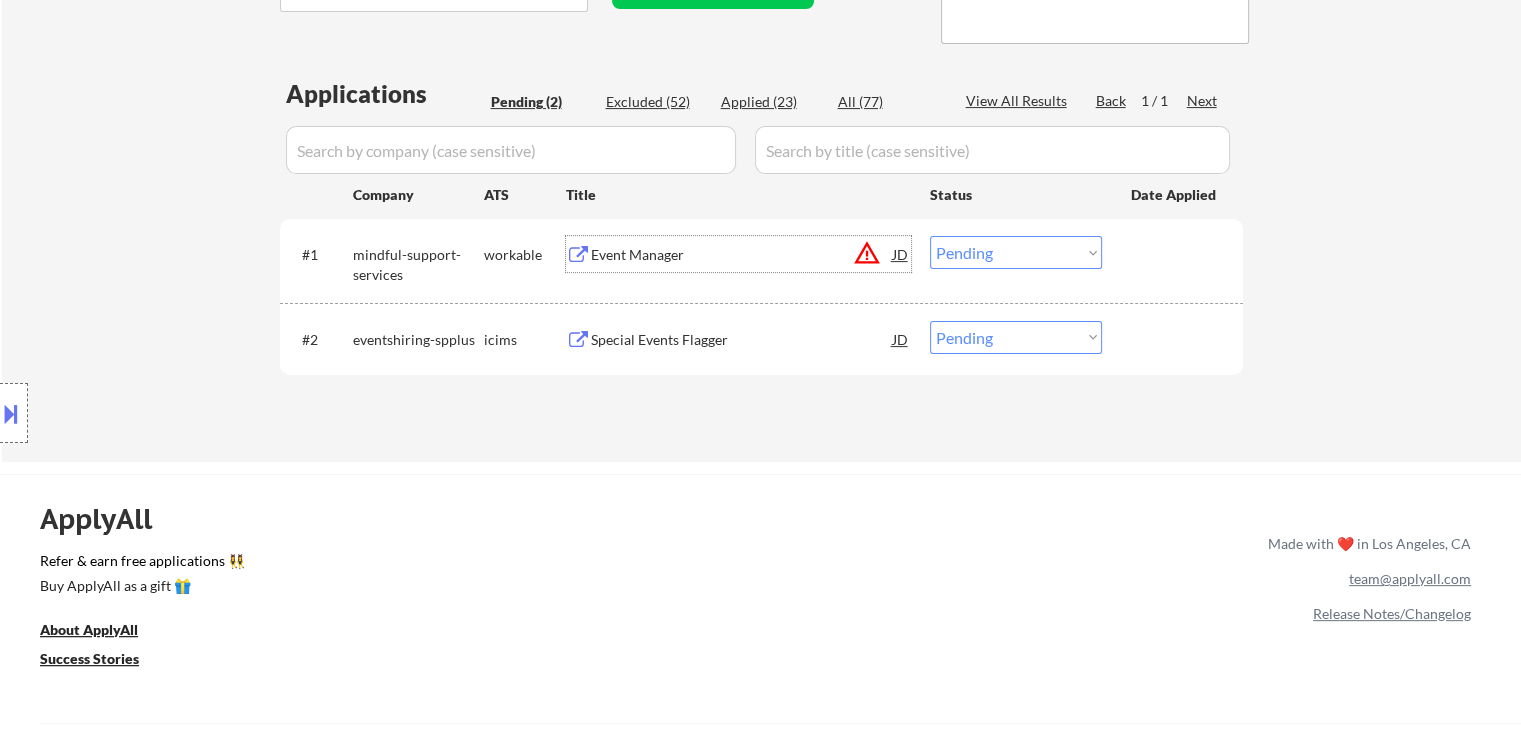 click on "Event Manager" at bounding box center [742, 255] 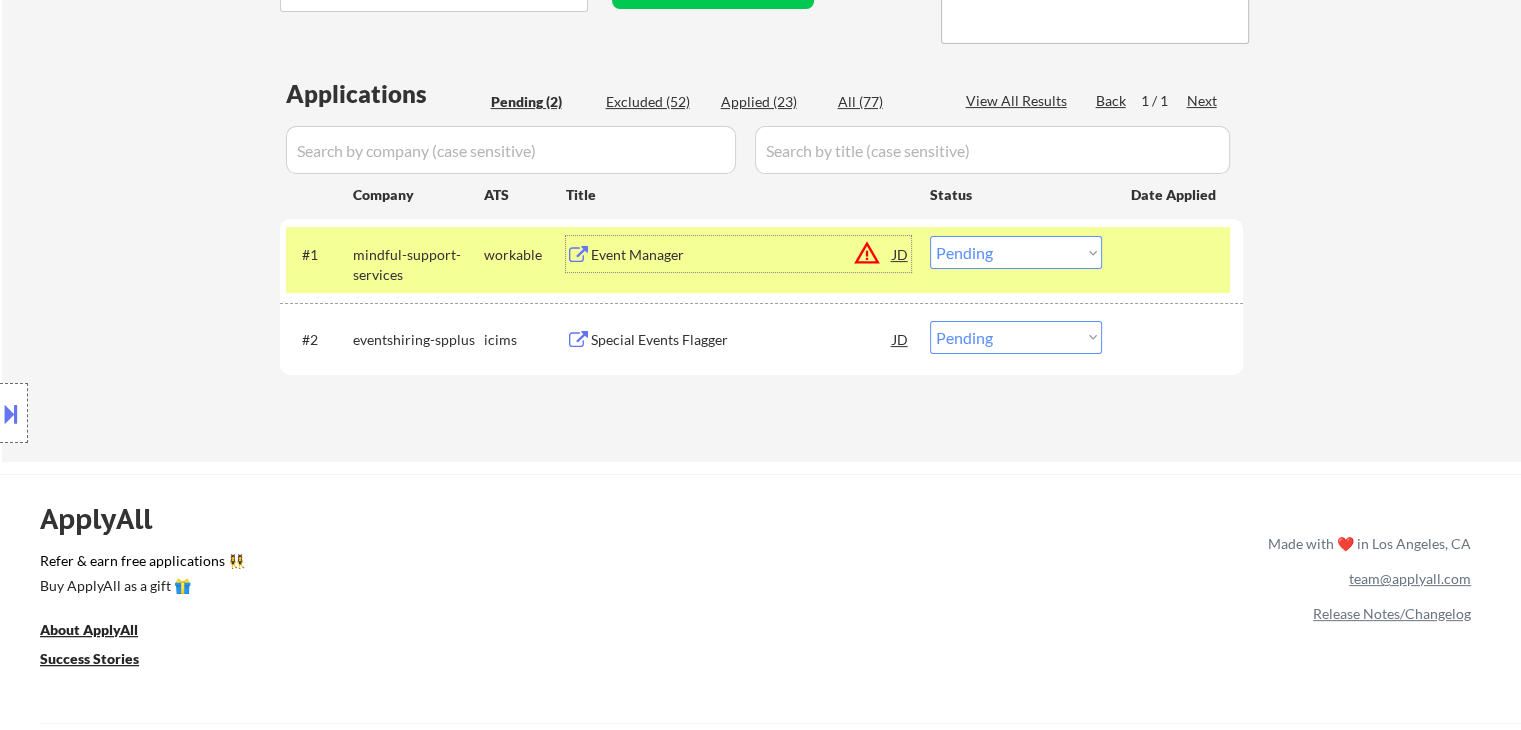 click on "Choose an option... Pending Applied Excluded (Questions) Excluded (Expired) Excluded (Location) Excluded (Bad Match) Excluded (Blocklist) Excluded (Salary) Excluded (Other)" at bounding box center (1016, 252) 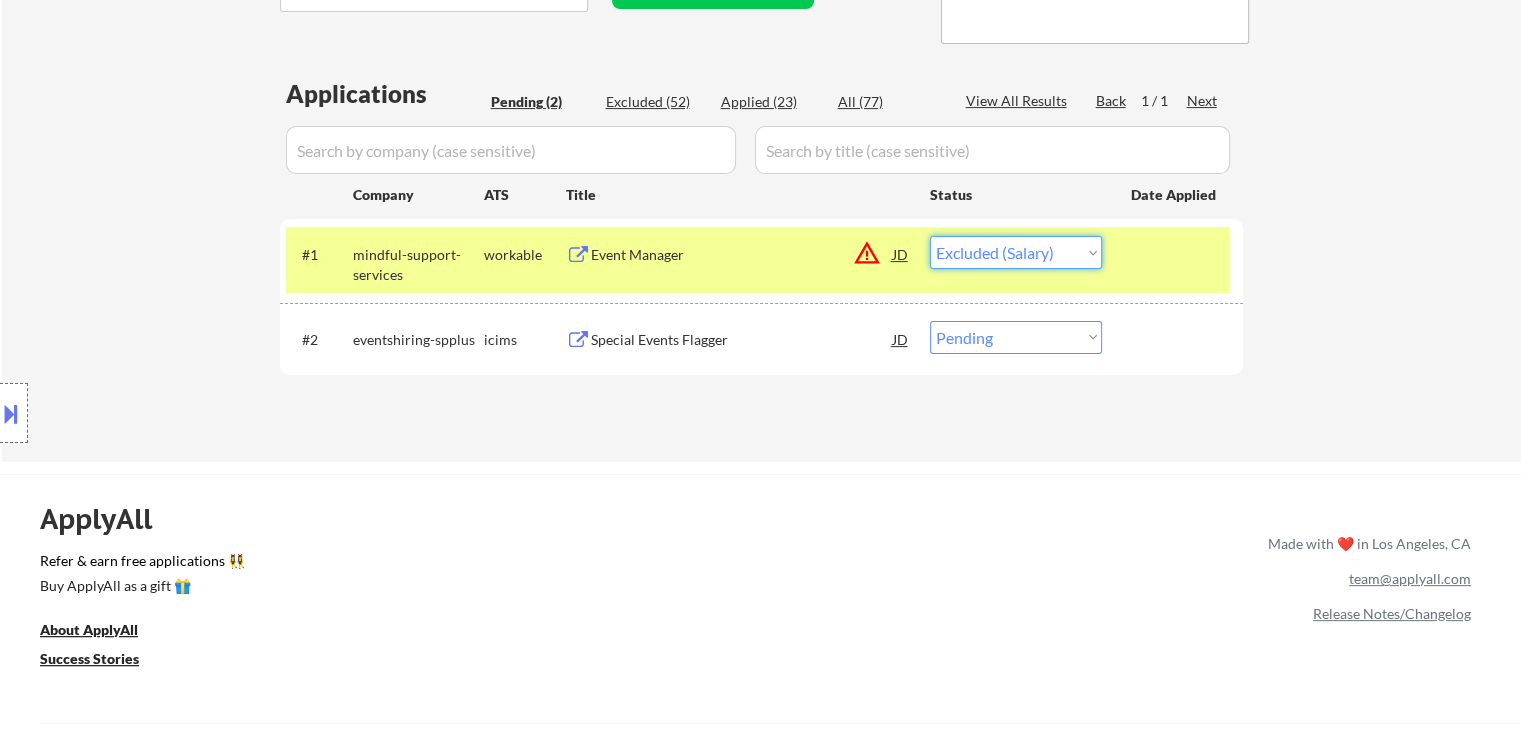 click on "Choose an option... Pending Applied Excluded (Questions) Excluded (Expired) Excluded (Location) Excluded (Bad Match) Excluded (Blocklist) Excluded (Salary) Excluded (Other)" at bounding box center (1016, 252) 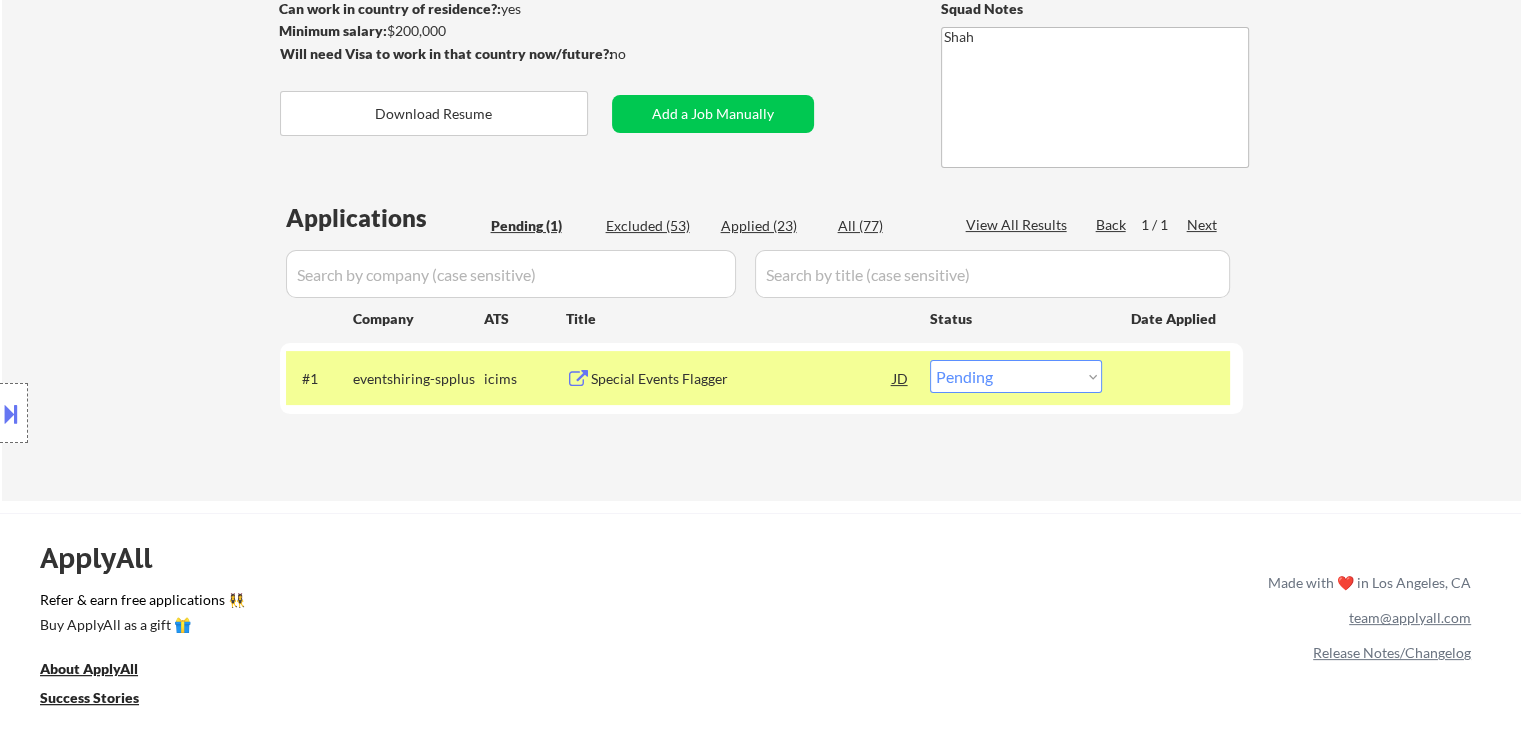 scroll, scrollTop: 400, scrollLeft: 0, axis: vertical 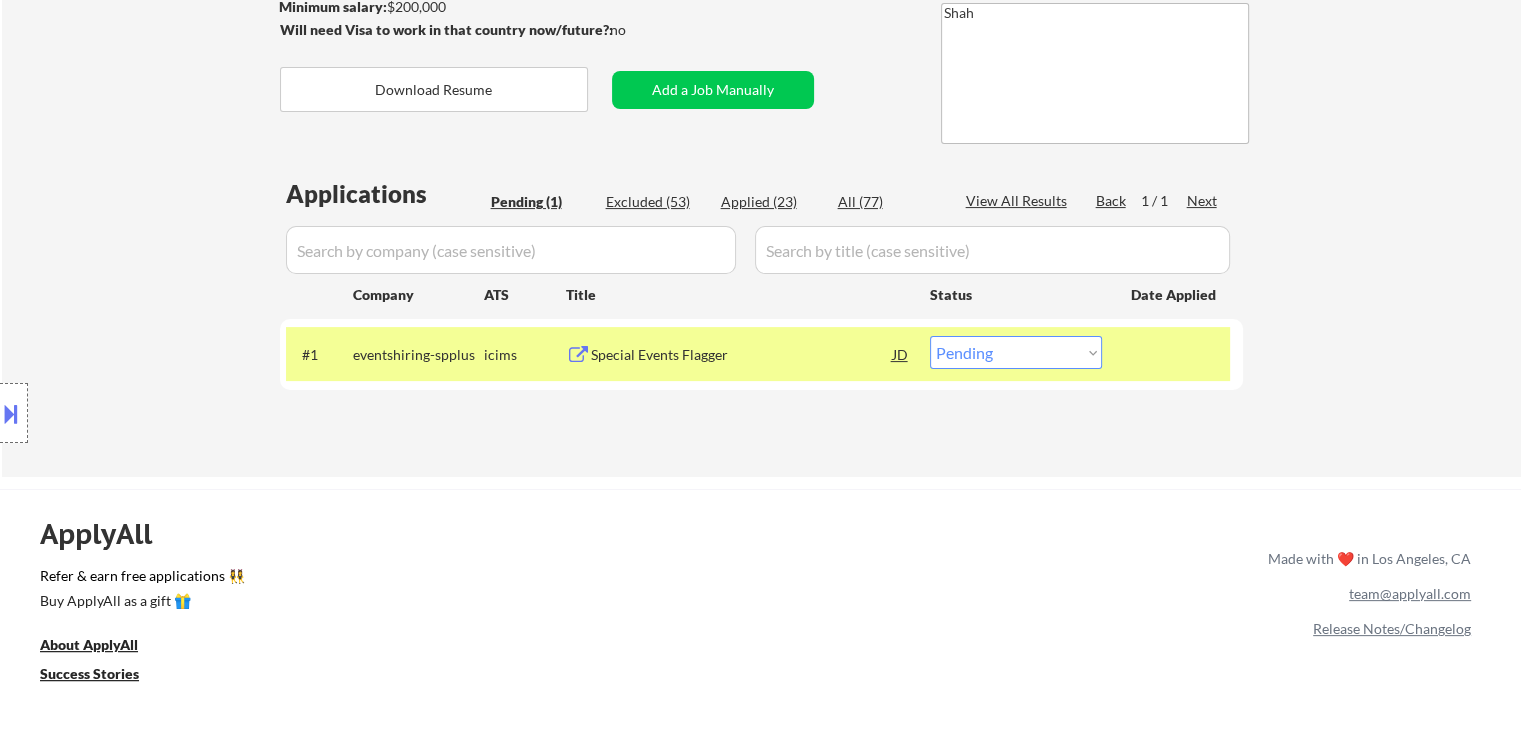 click on "Special Events Flagger" at bounding box center [742, 355] 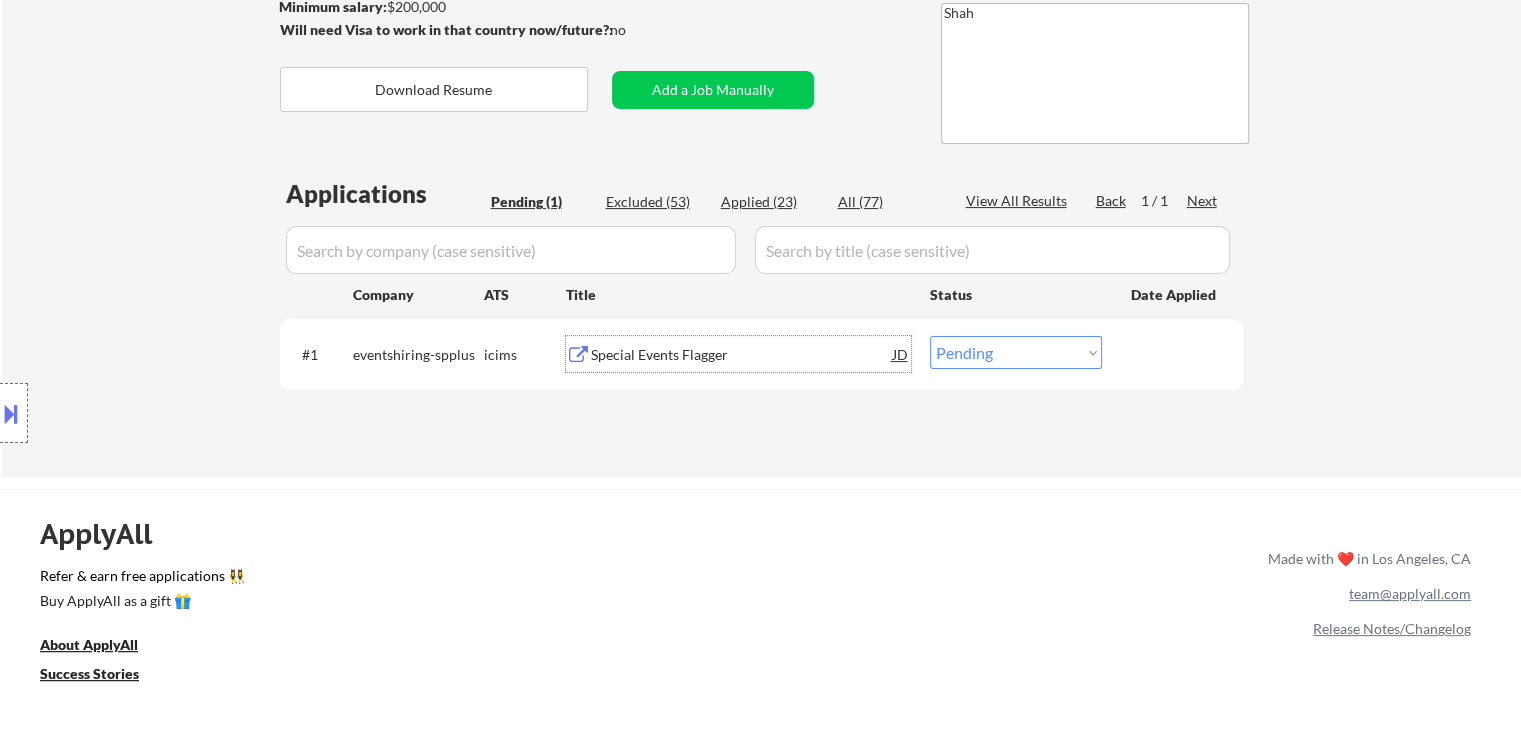 click on "Special Events Flagger" at bounding box center (742, 355) 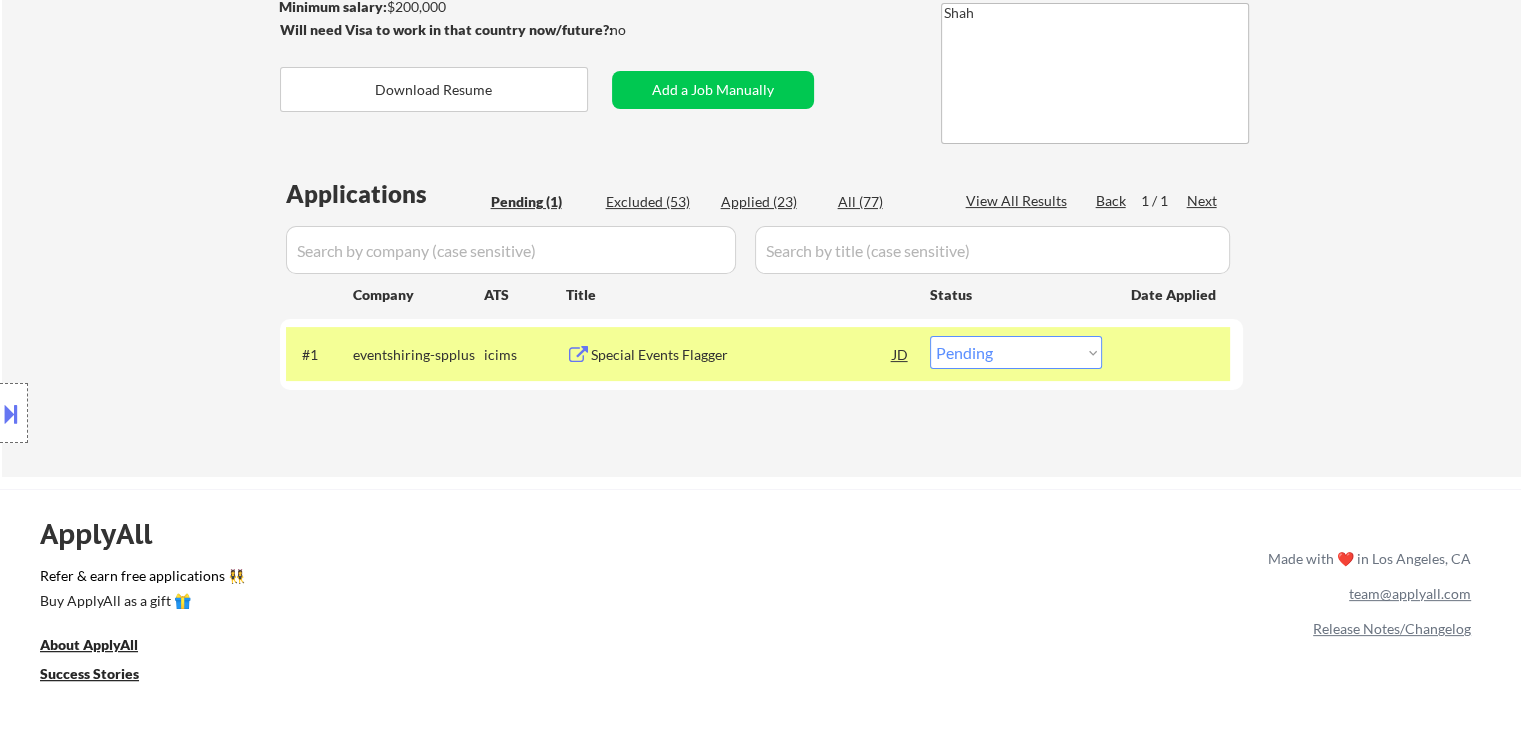 click at bounding box center (11, 413) 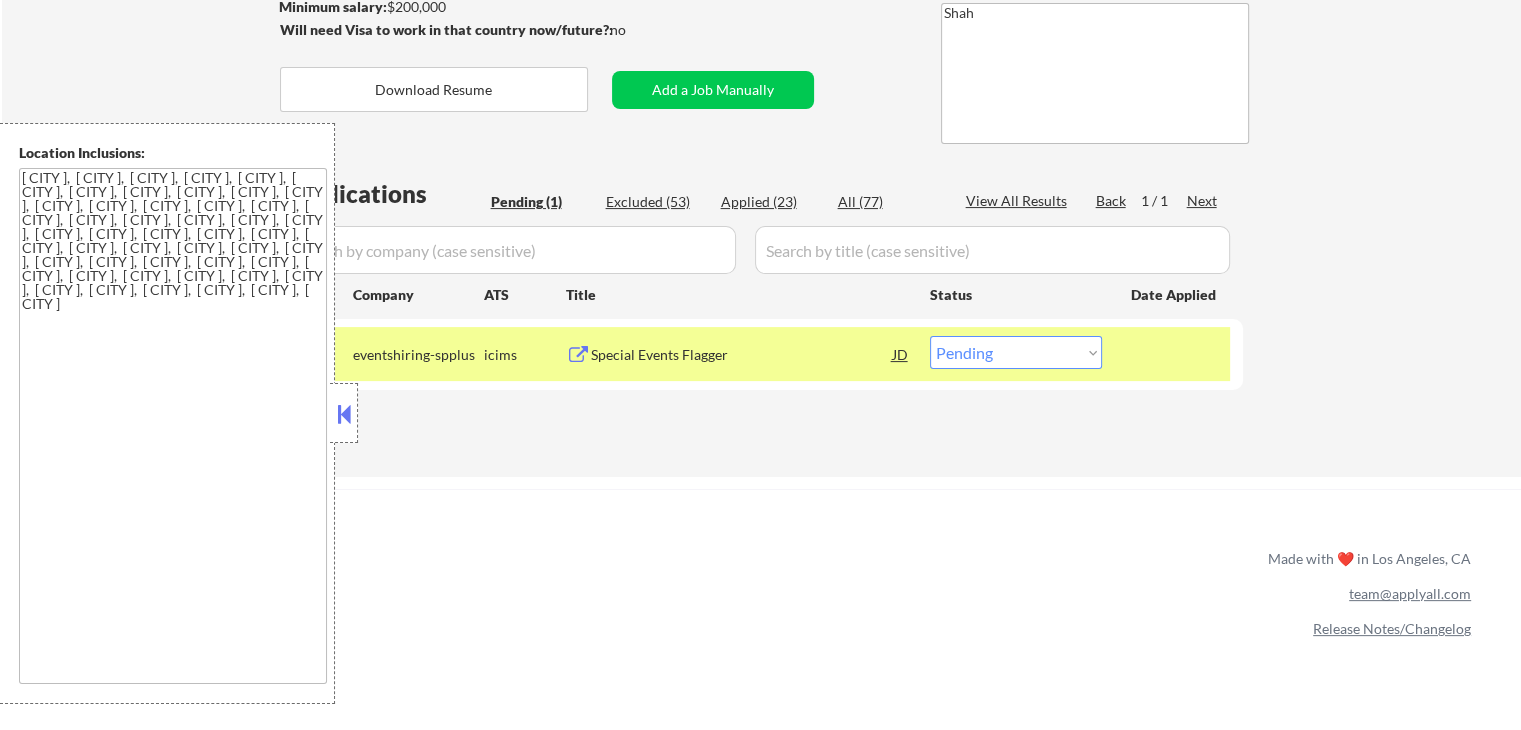 click on "Choose an option... Pending Applied Excluded (Questions) Excluded (Expired) Excluded (Location) Excluded (Bad Match) Excluded (Blocklist) Excluded (Salary) Excluded (Other)" at bounding box center [1016, 352] 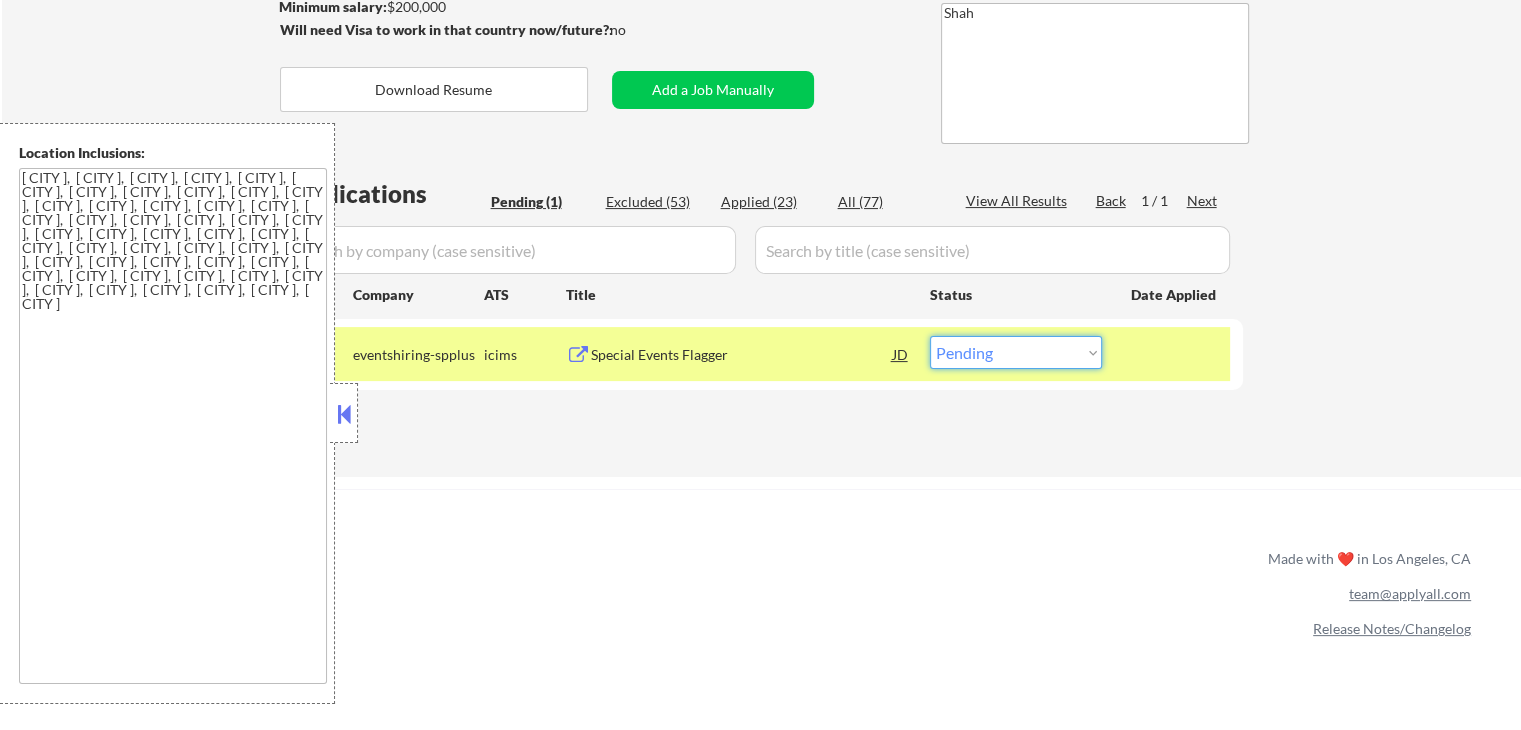 select on ""excluded__salary_"" 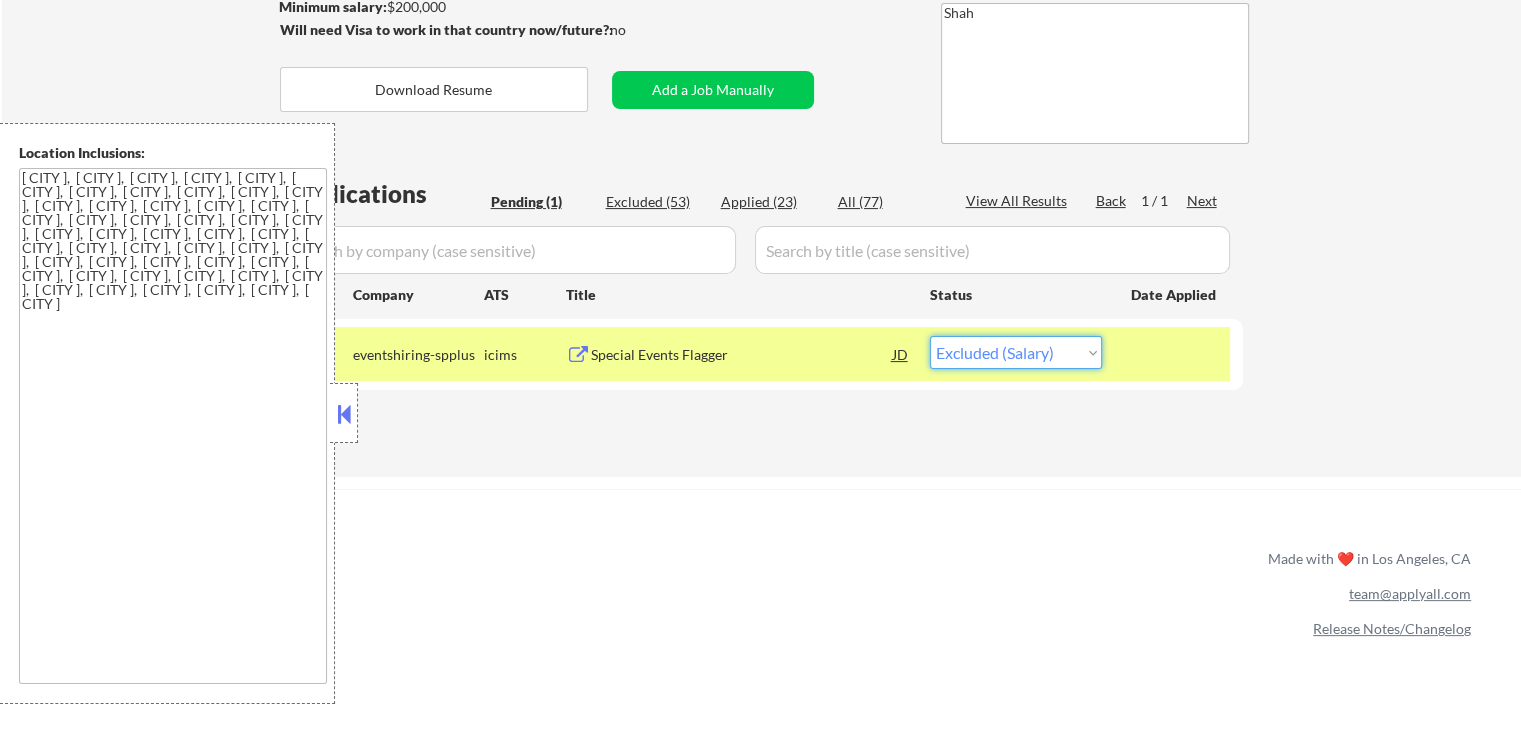 click on "Choose an option... Pending Applied Excluded (Questions) Excluded (Expired) Excluded (Location) Excluded (Bad Match) Excluded (Blocklist) Excluded (Salary) Excluded (Other)" at bounding box center [1016, 352] 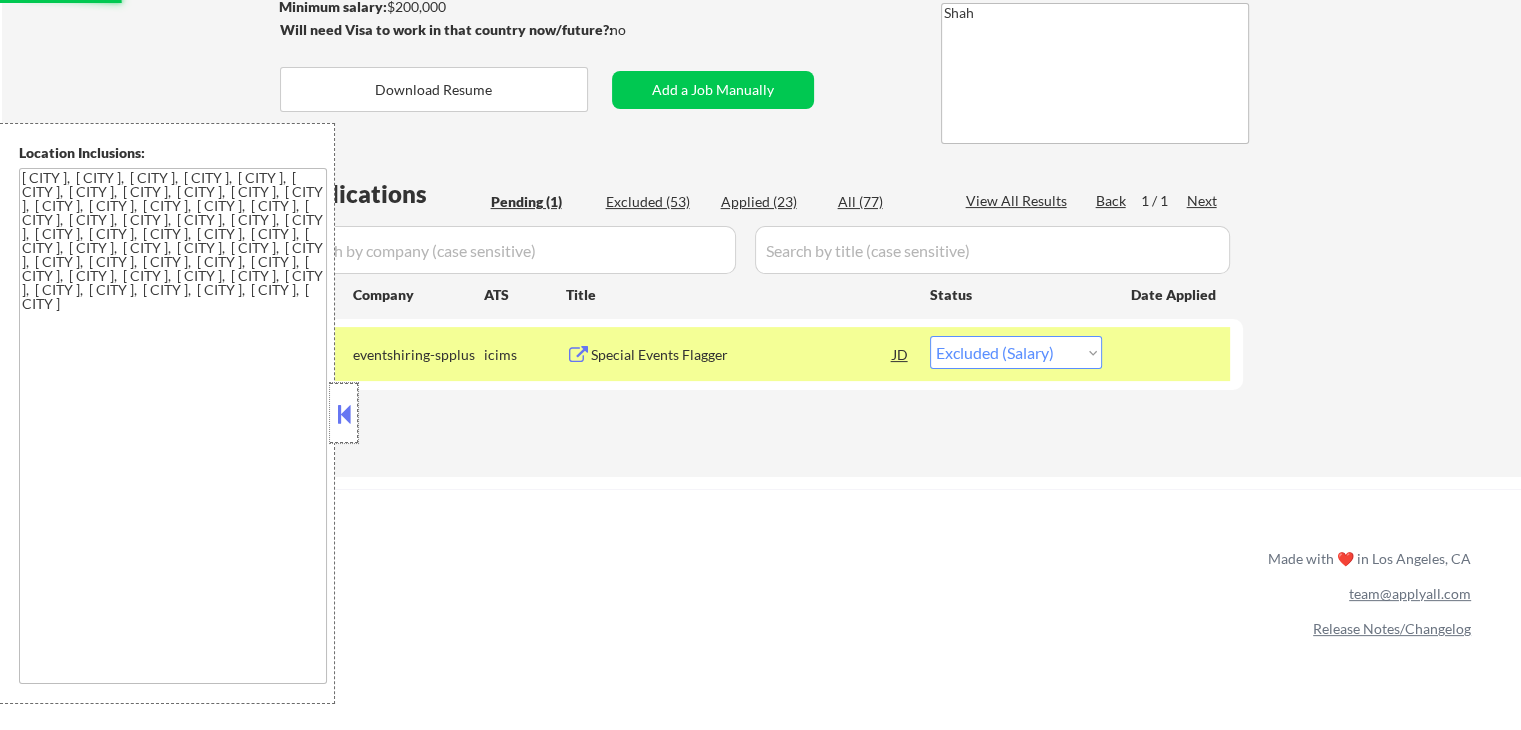 click at bounding box center [344, 413] 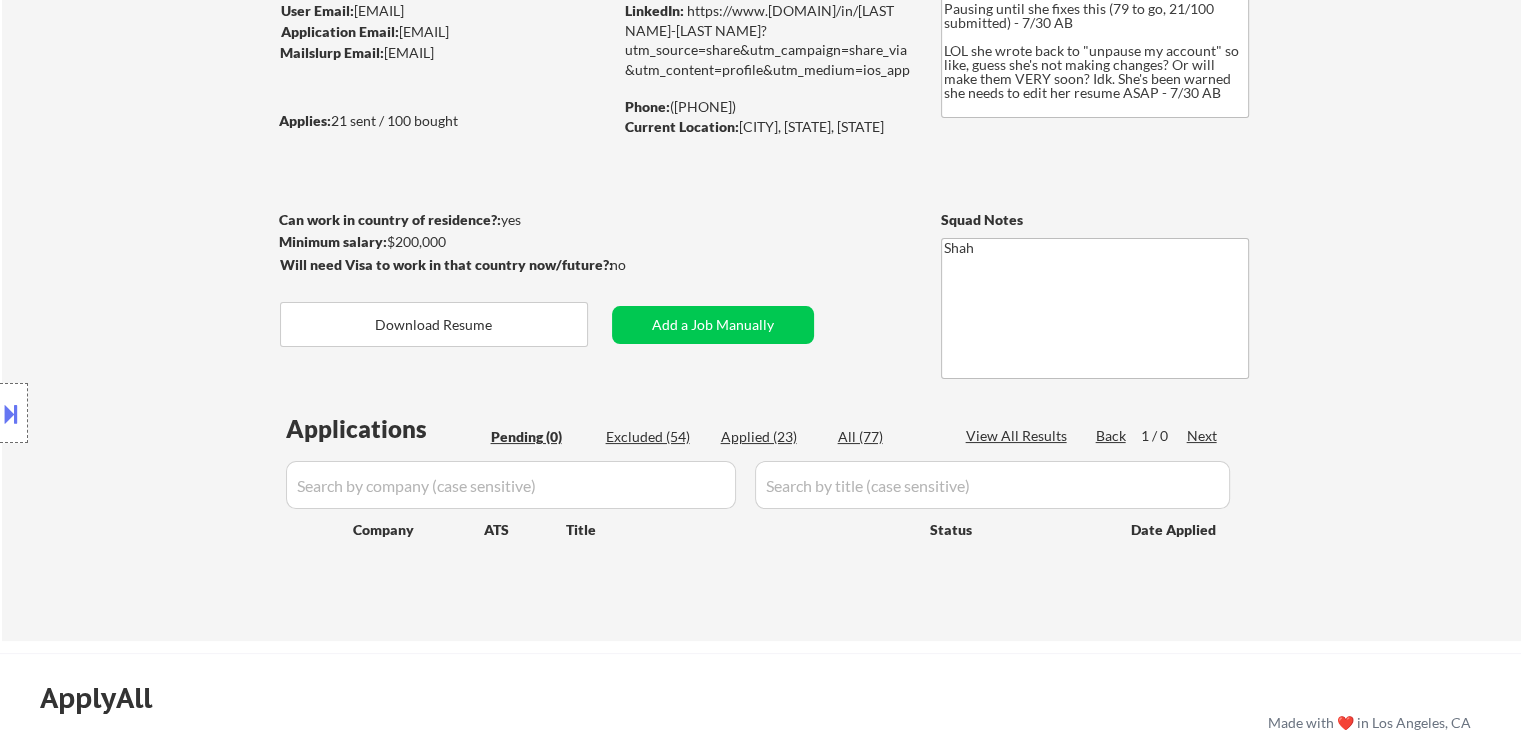 scroll, scrollTop: 200, scrollLeft: 0, axis: vertical 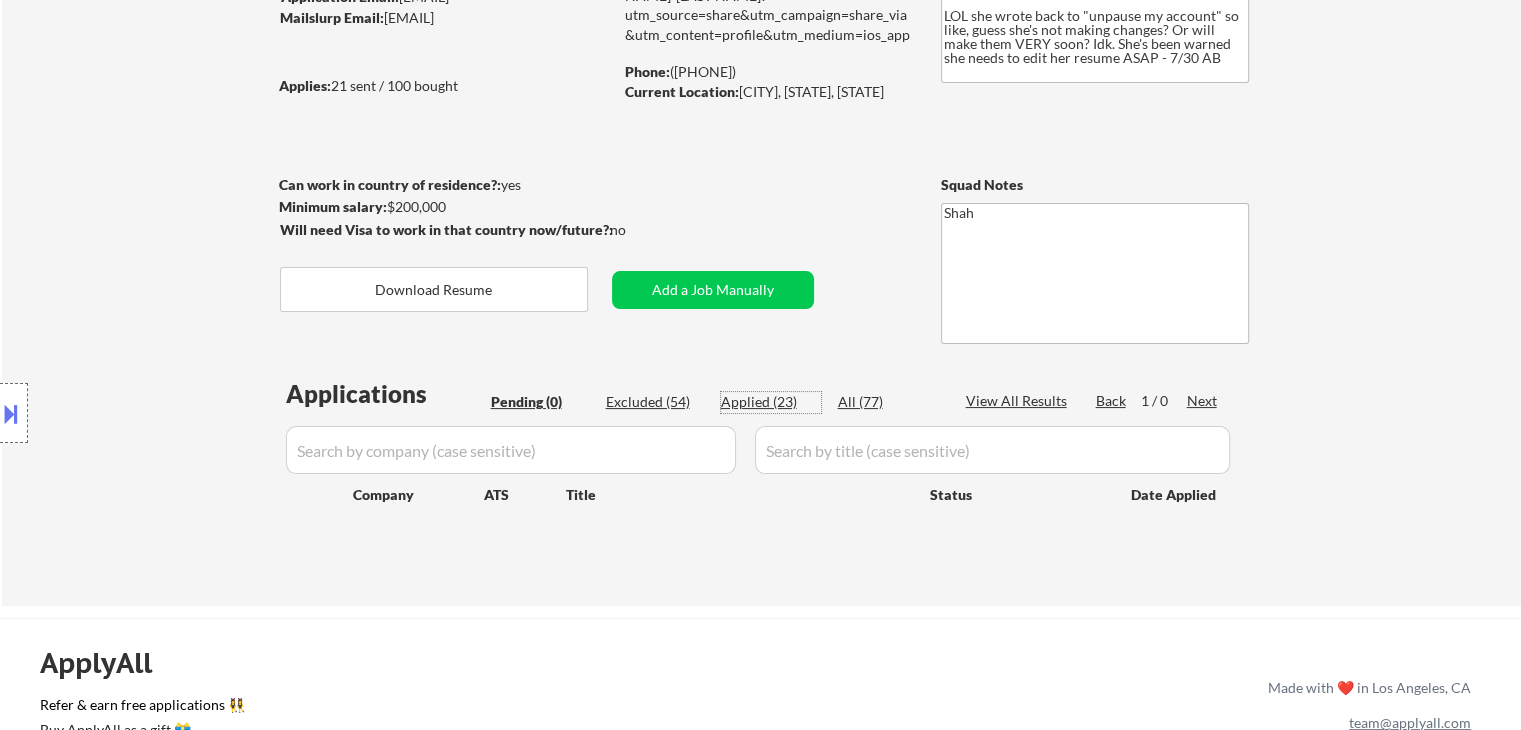 click on "Applied (23)" at bounding box center (771, 402) 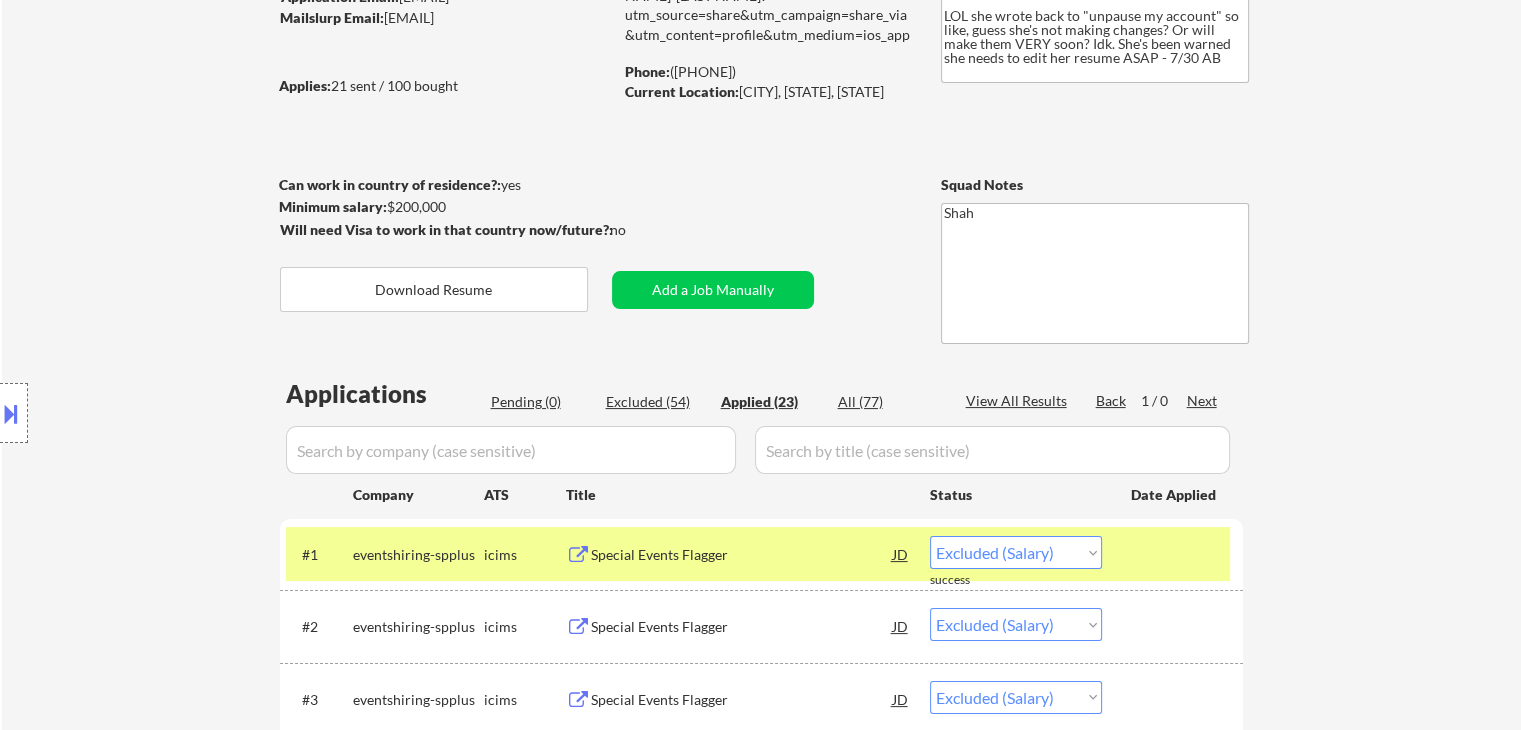select on ""applied"" 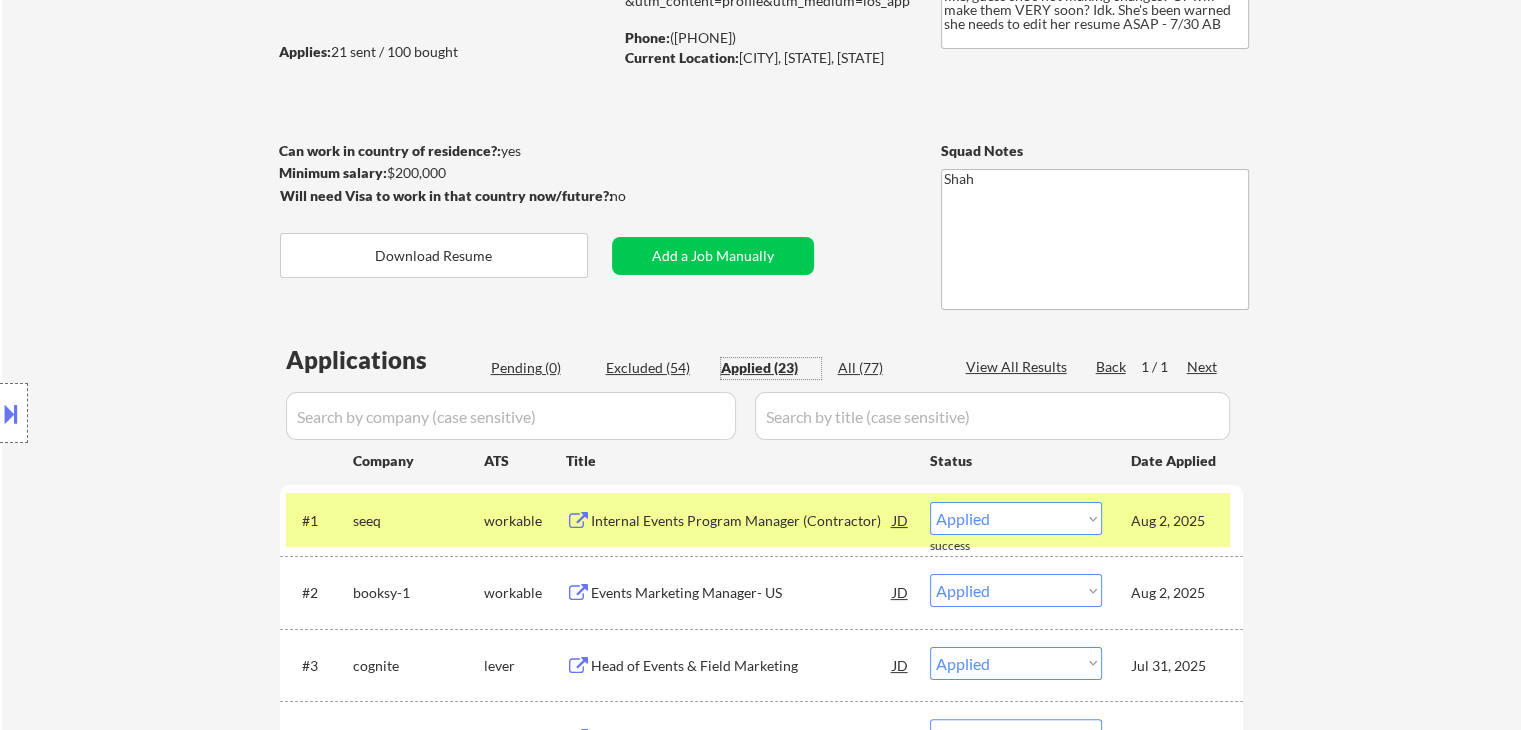 scroll, scrollTop: 200, scrollLeft: 0, axis: vertical 